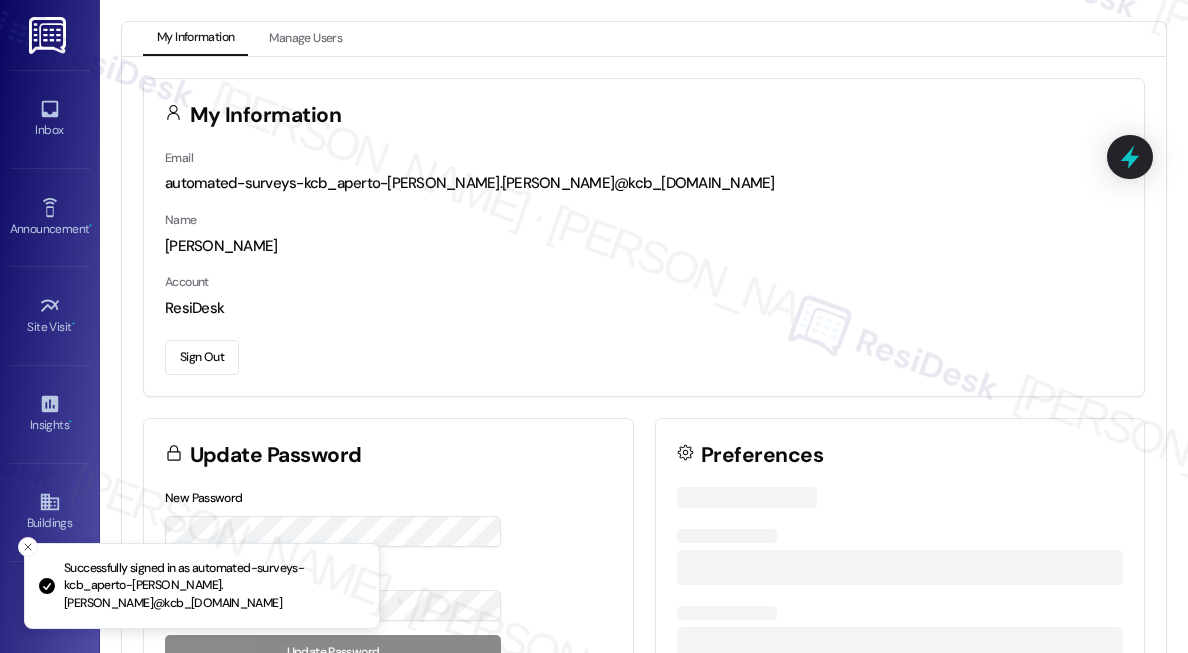 scroll, scrollTop: 0, scrollLeft: 0, axis: both 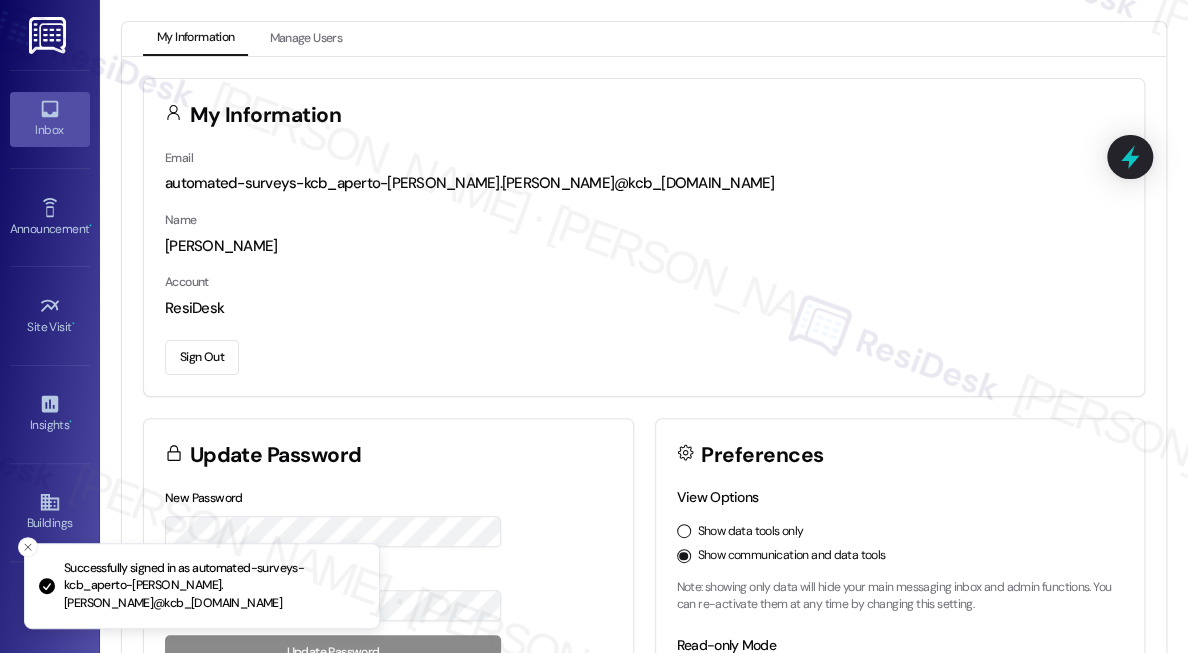 click on "Inbox" at bounding box center [50, 119] 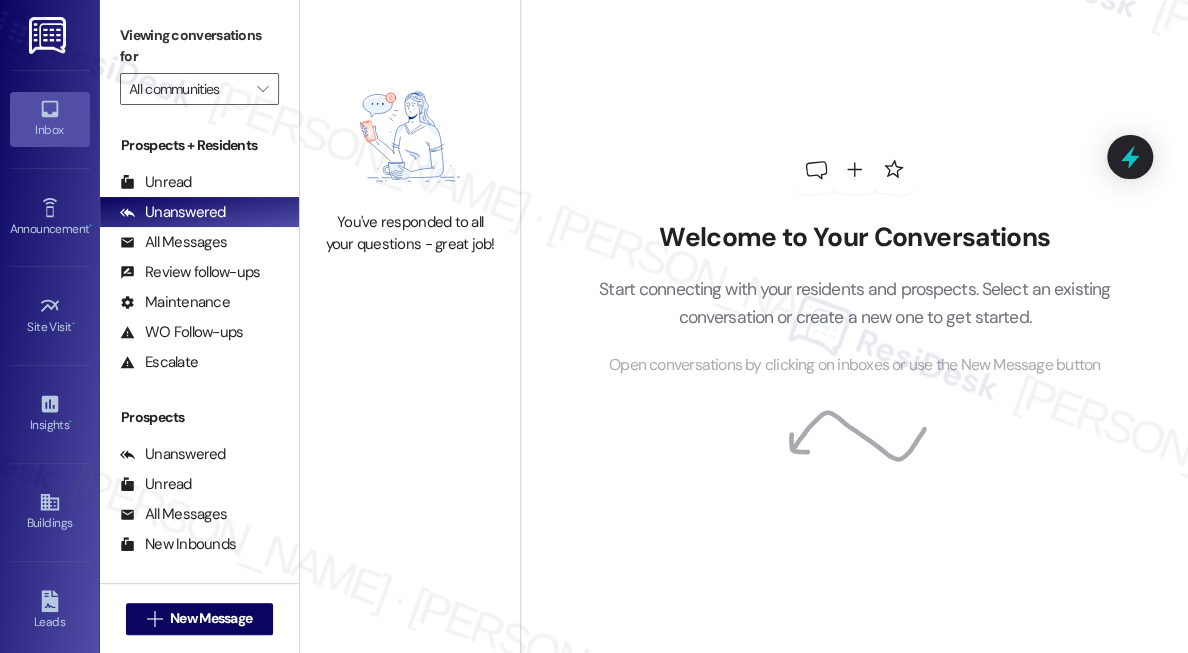 drag, startPoint x: 1040, startPoint y: 118, endPoint x: 1001, endPoint y: 116, distance: 39.051247 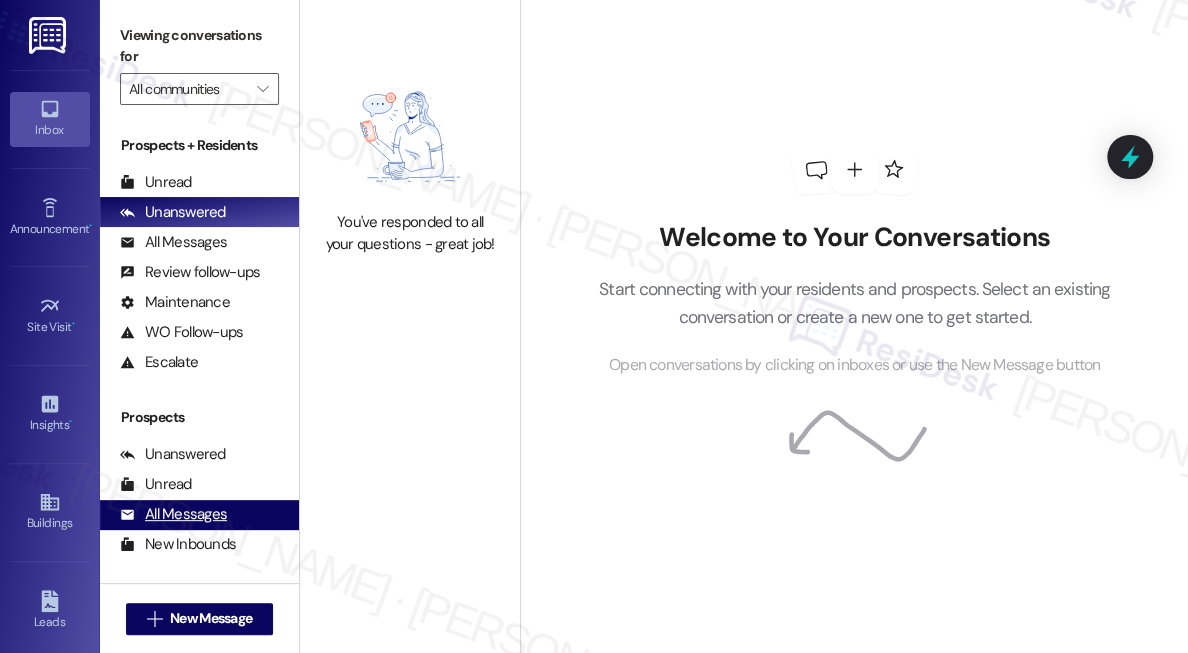 click on "All Messages (undefined)" at bounding box center [199, 515] 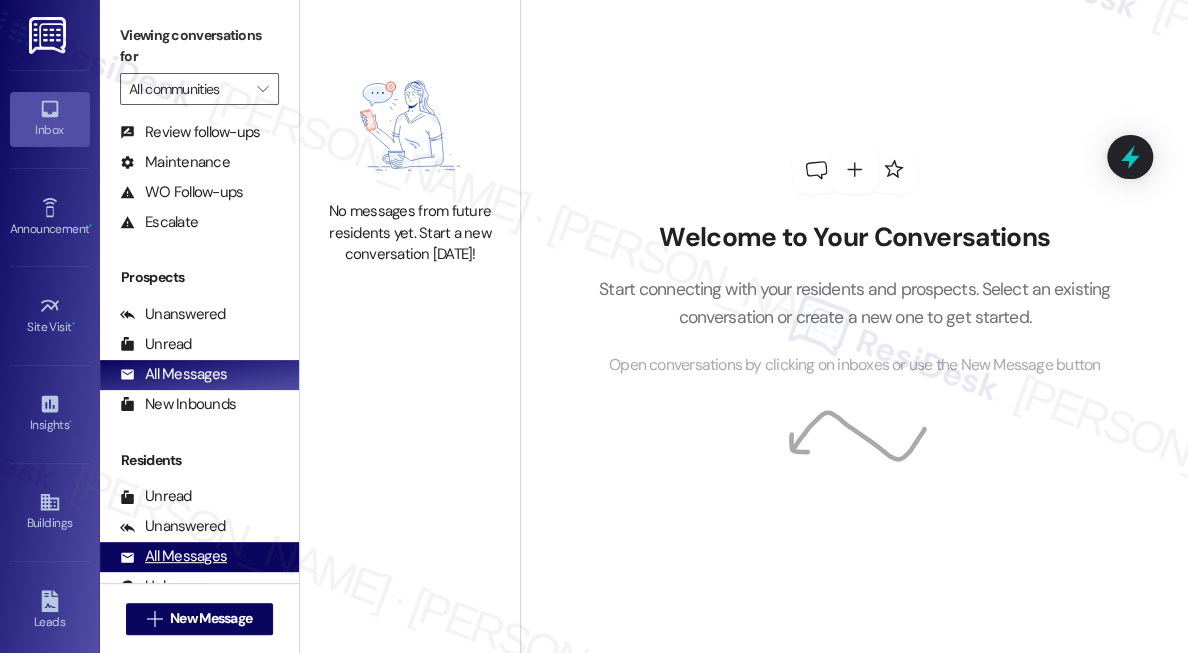 scroll, scrollTop: 247, scrollLeft: 0, axis: vertical 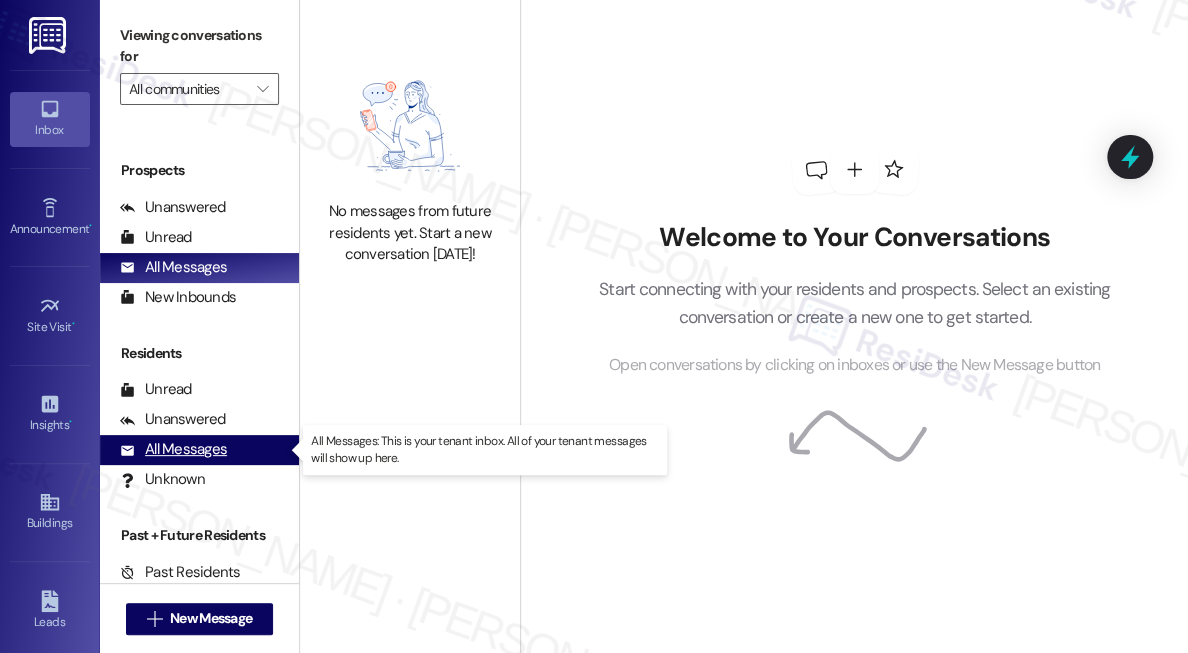 click on "All Messages" at bounding box center (173, 449) 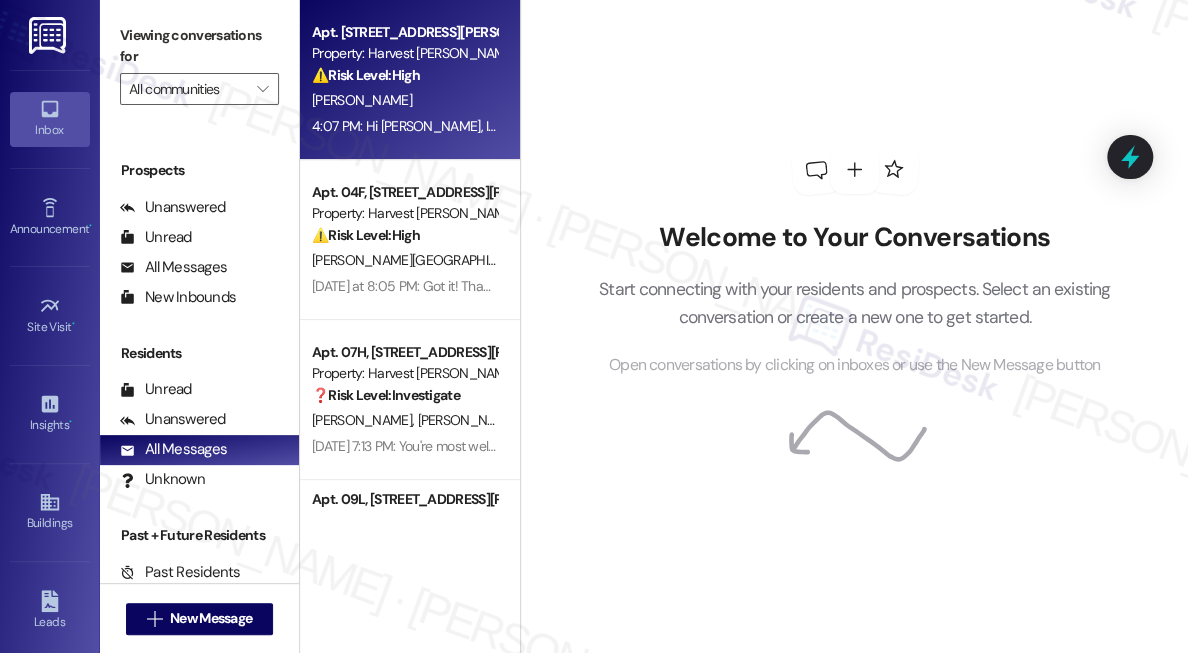 click on "[PERSON_NAME]" at bounding box center (404, 100) 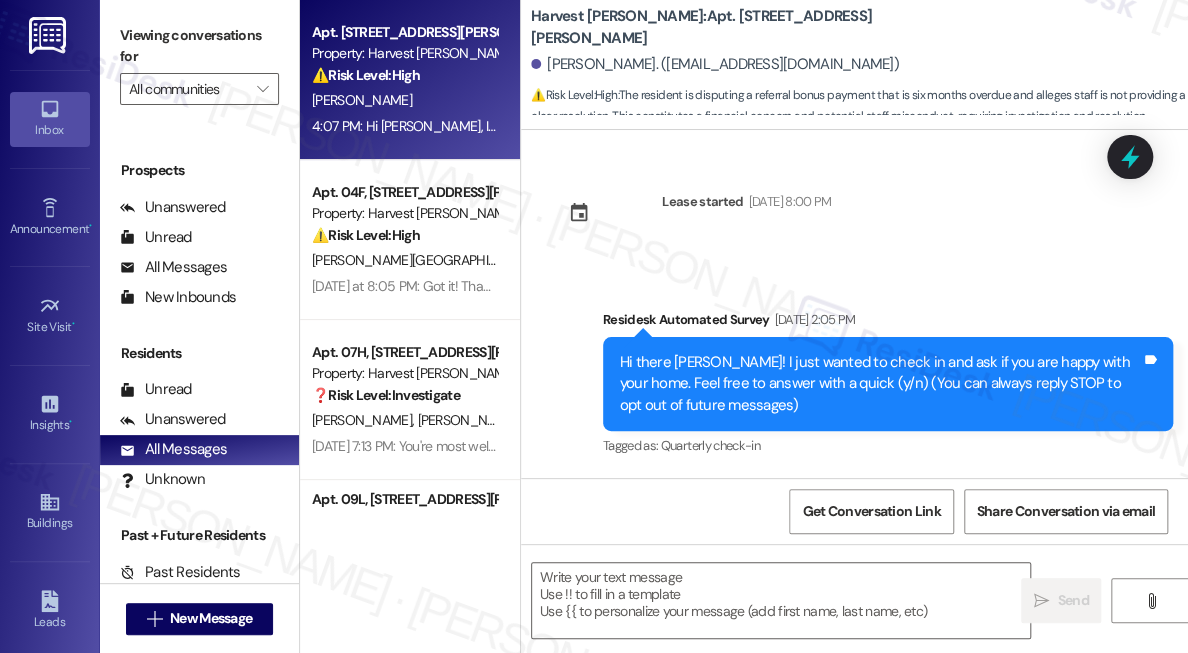 scroll, scrollTop: 5554, scrollLeft: 0, axis: vertical 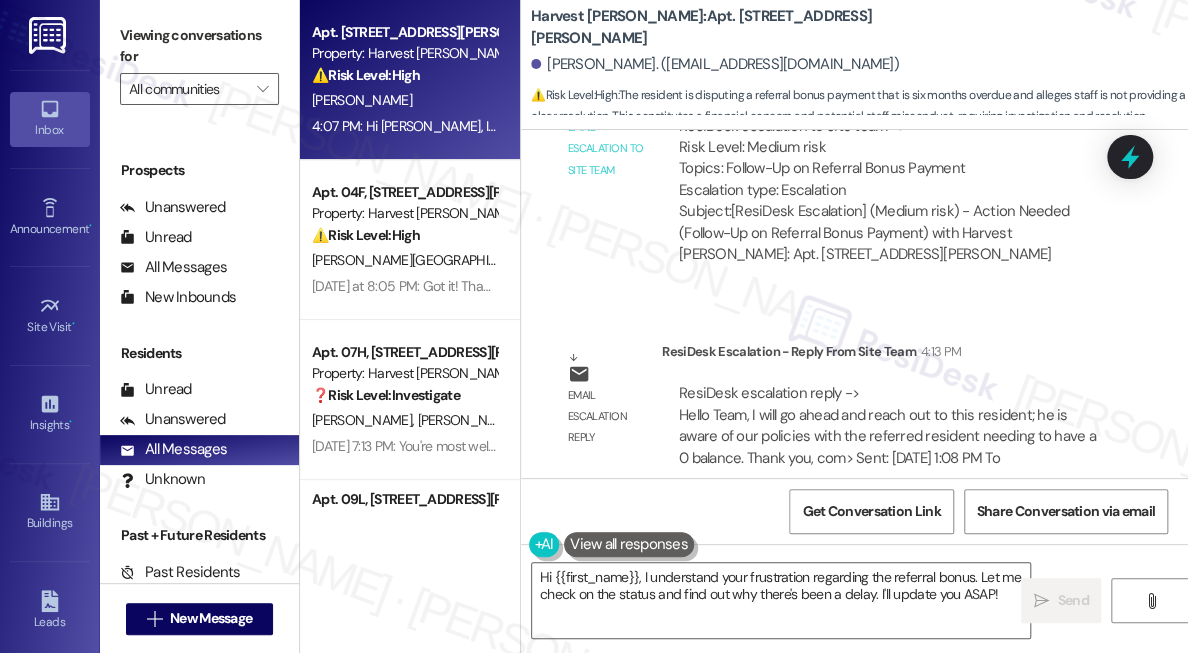 click on "Email escalation reply ResiDesk Escalation - Reply From Site Team 4:13 PM ResiDesk escalation reply ->
Hello Team, I will go ahead and reach out to this resident; he is aware of our policies with the referred resident needing to have a 0 balance. Thank you, com> Sent: [DATE] 1:08 PM To ResiDesk escalation reply ->
Hello Team, I will go ahead and reach out to this resident; he is aware of our policies with the referred resident needing to have a 0 balance. Thank you, com> Sent: [DATE] 1:08 PM To" at bounding box center [836, 413] 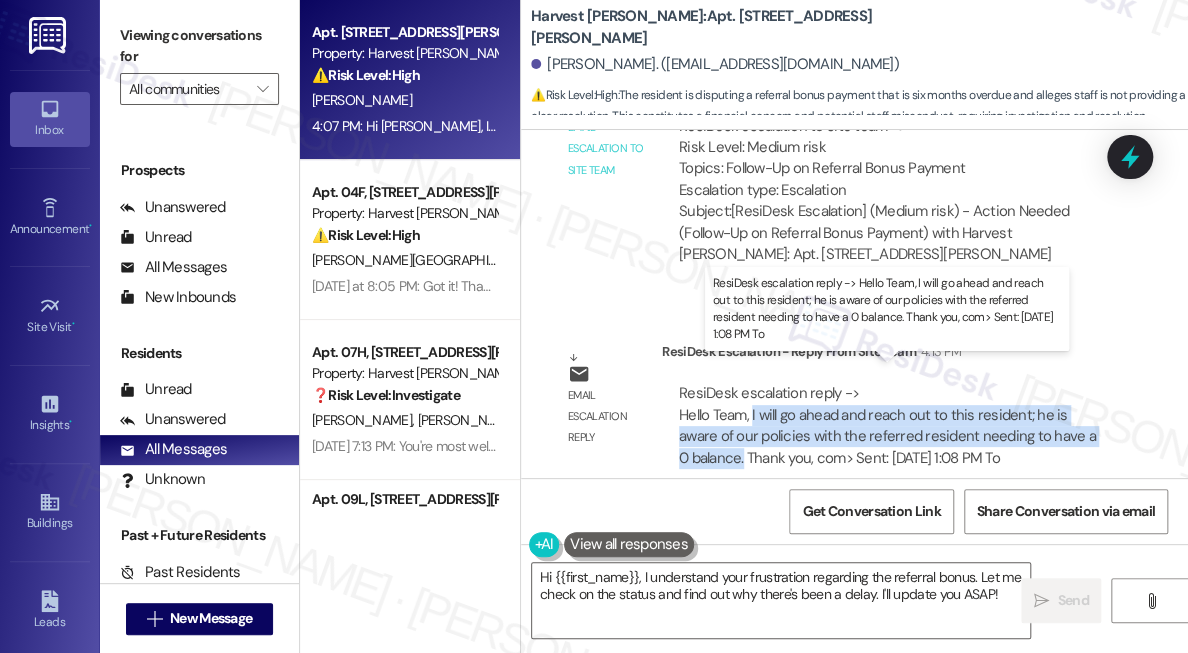 drag, startPoint x: 750, startPoint y: 390, endPoint x: 730, endPoint y: 438, distance: 52 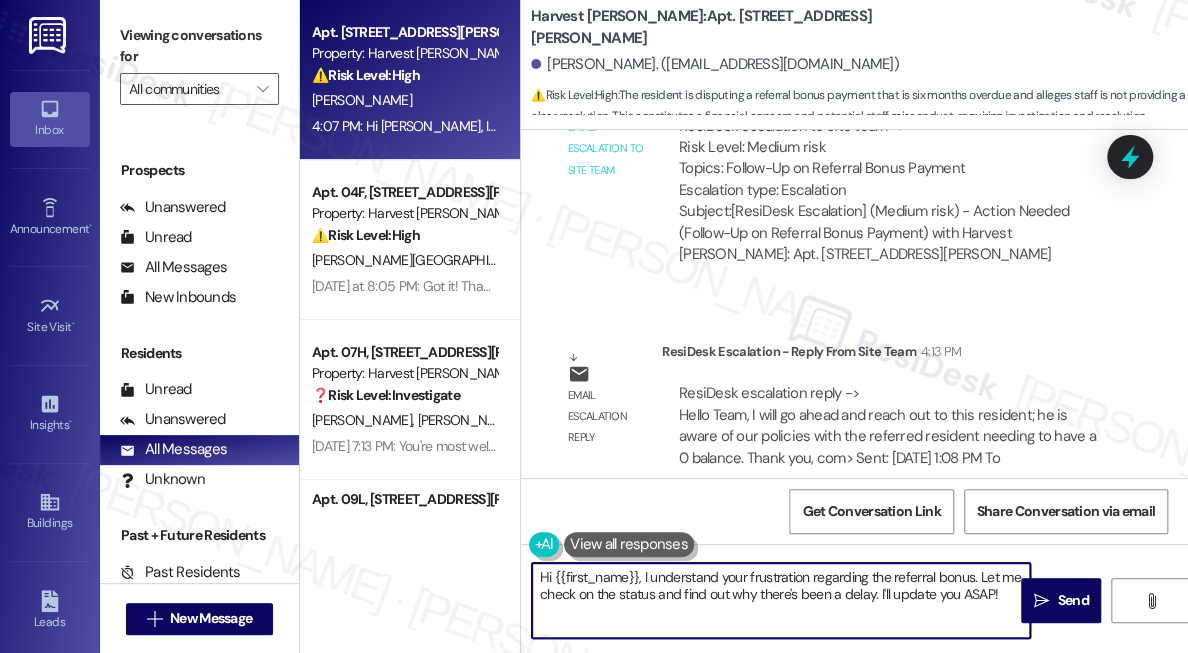 drag, startPoint x: 642, startPoint y: 575, endPoint x: 995, endPoint y: 619, distance: 355.73163 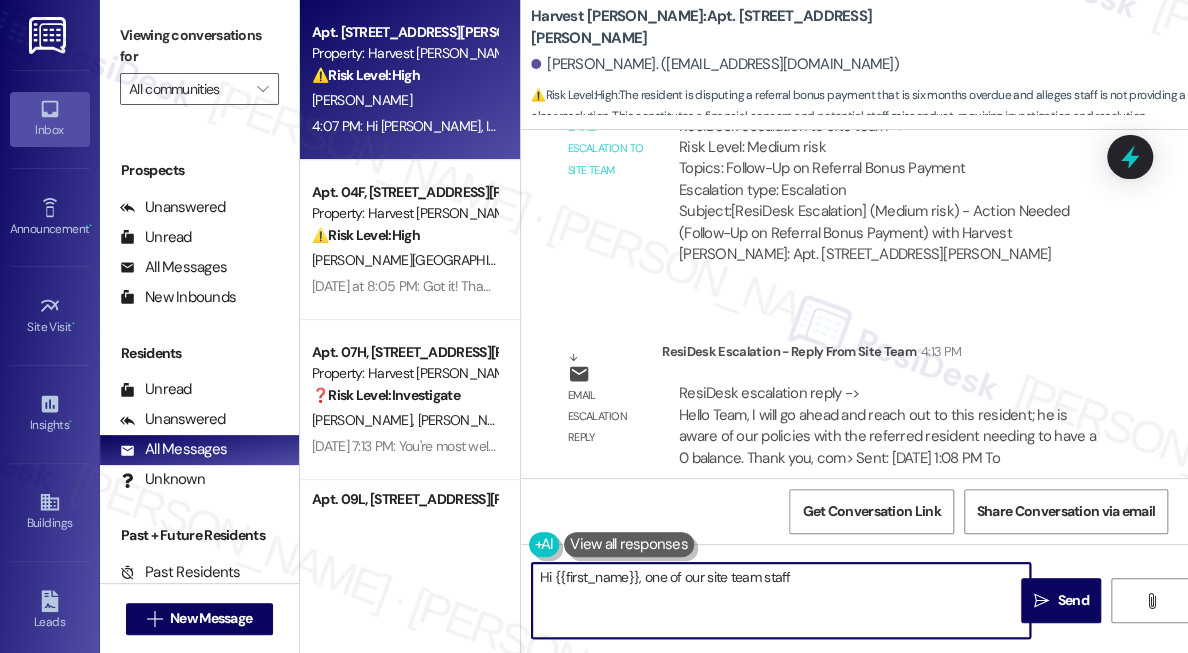 paste on "I will go ahead and reach out to this resident; he is aware of our policies with the referred resident needing to have a 0 balance." 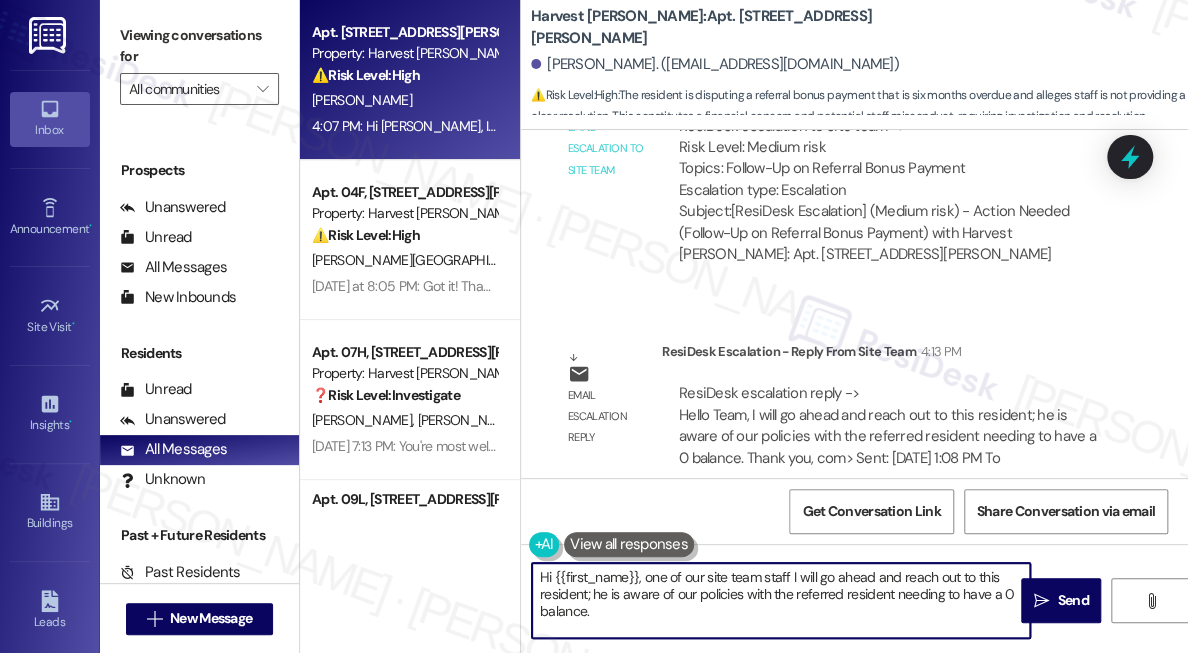 drag, startPoint x: 901, startPoint y: 579, endPoint x: 819, endPoint y: 583, distance: 82.0975 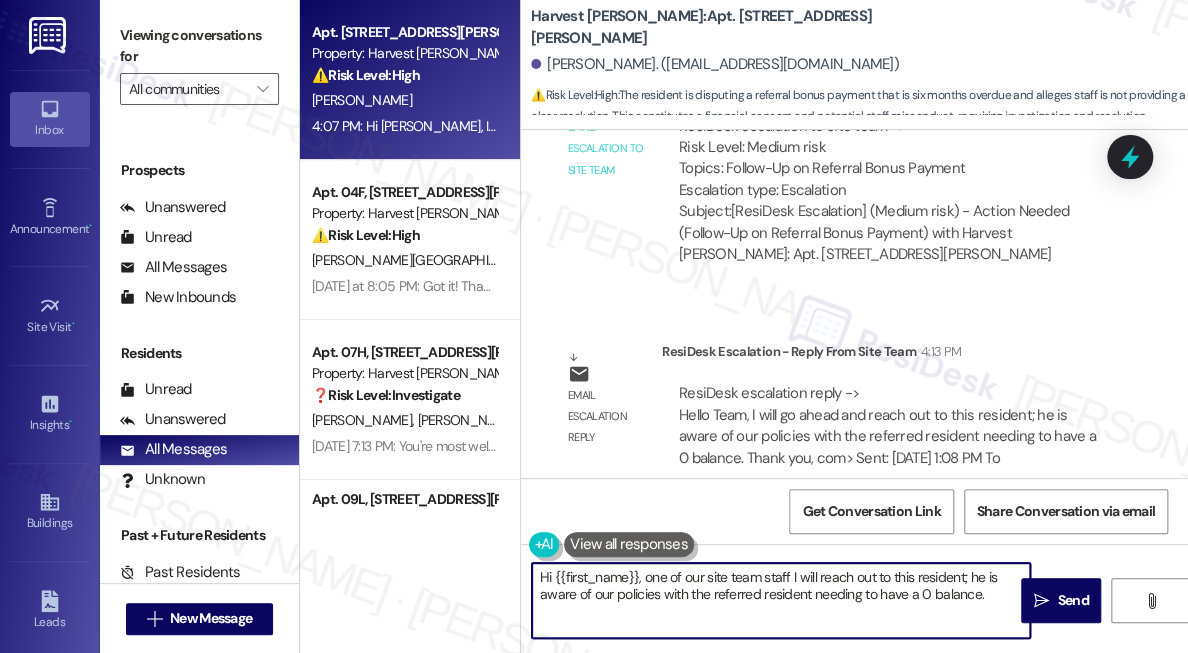 click on "Hi {{first_name}}, one of our site team staff I will reach out to this resident; he is aware of our policies with the referred resident needing to have a 0 balance." at bounding box center [781, 600] 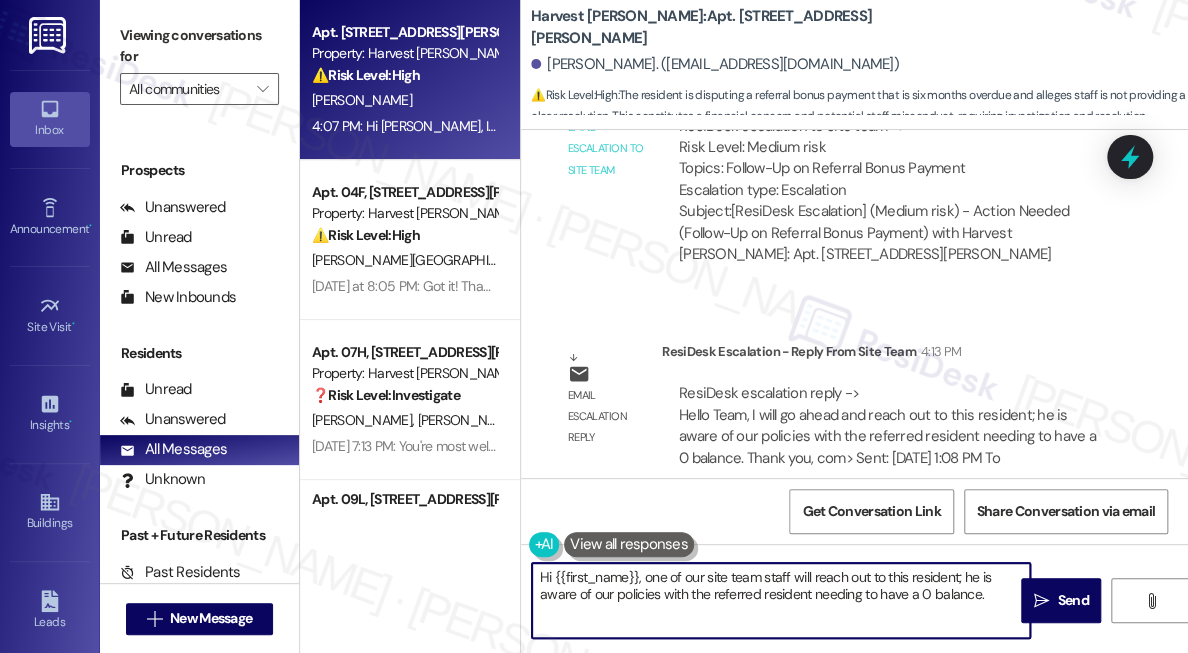 drag, startPoint x: 888, startPoint y: 575, endPoint x: 960, endPoint y: 576, distance: 72.00694 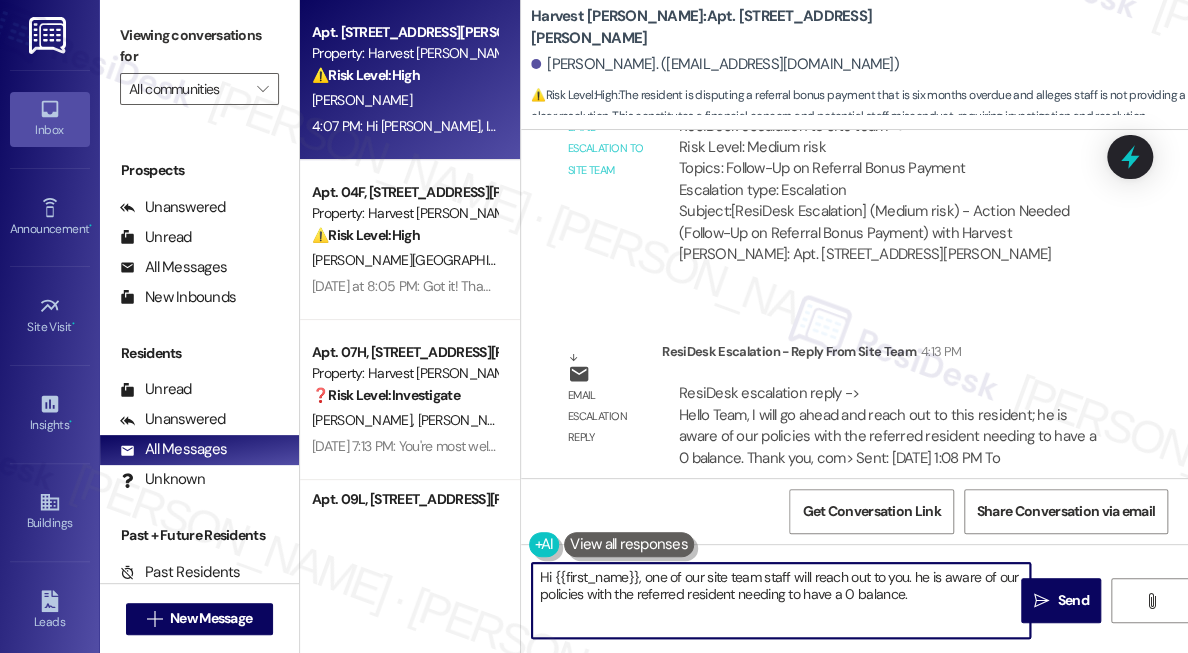 click on "Hi {{first_name}}, one of our site team staff will reach out to you. he is aware of our policies with the referred resident needing to have a 0 balance." at bounding box center (781, 600) 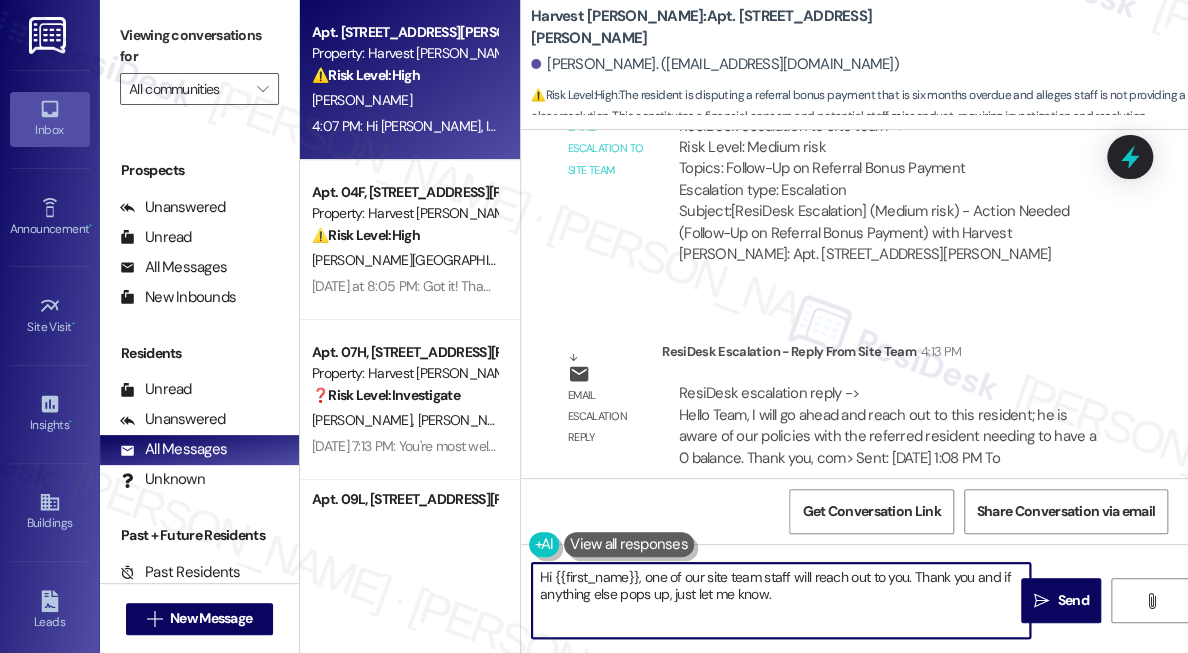 type on "Hi {{first_name}}, one of our site team staff will reach out to you. Thank you and if anything else pops up, just let me know." 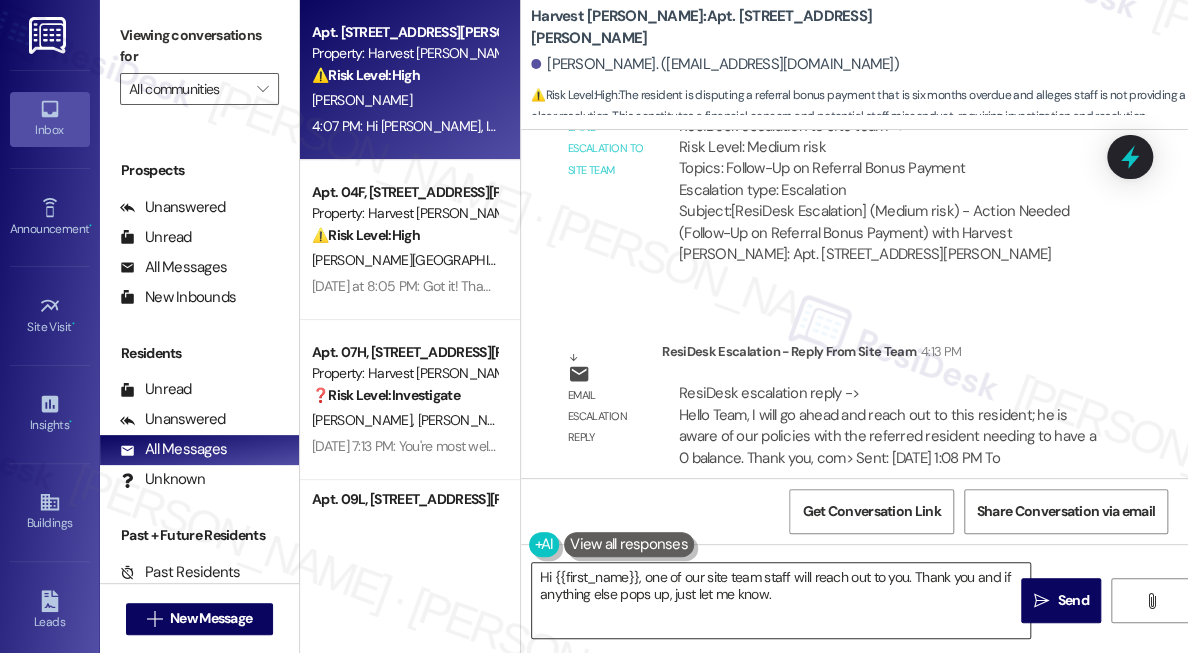 click on "Hi {{first_name}}, one of our site team staff will reach out to you. Thank you and if anything else pops up, just let me know." at bounding box center [781, 600] 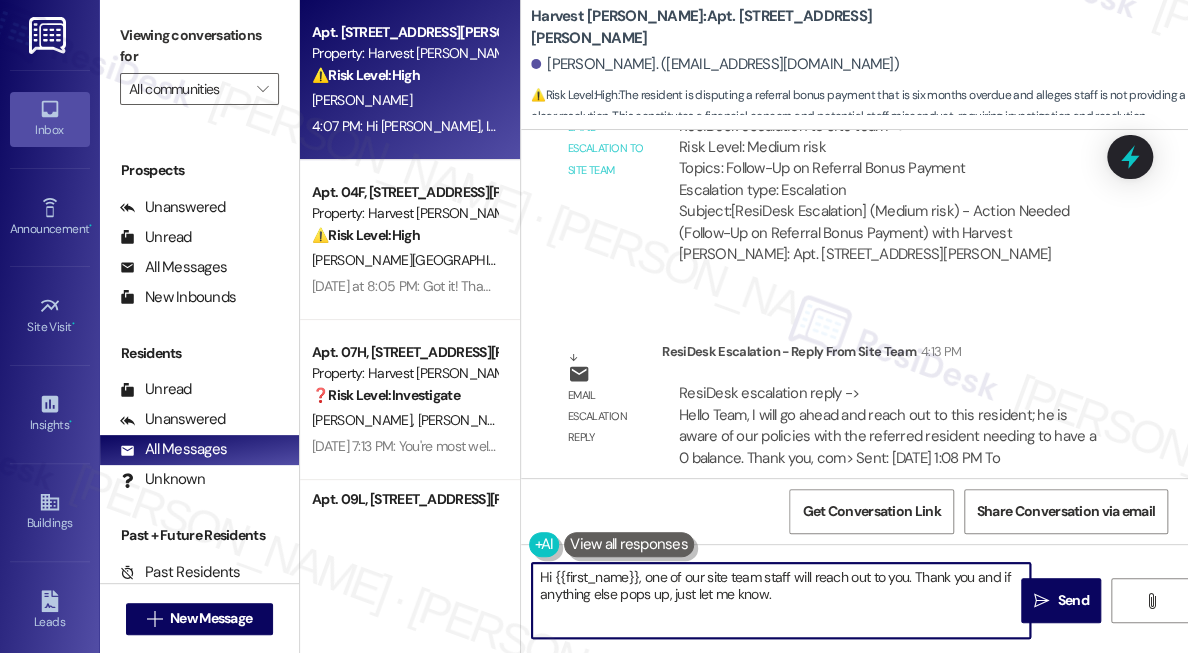 click on "Hi {{first_name}}, one of our site team staff will reach out to you. Thank you and if anything else pops up, just let me know." at bounding box center [781, 600] 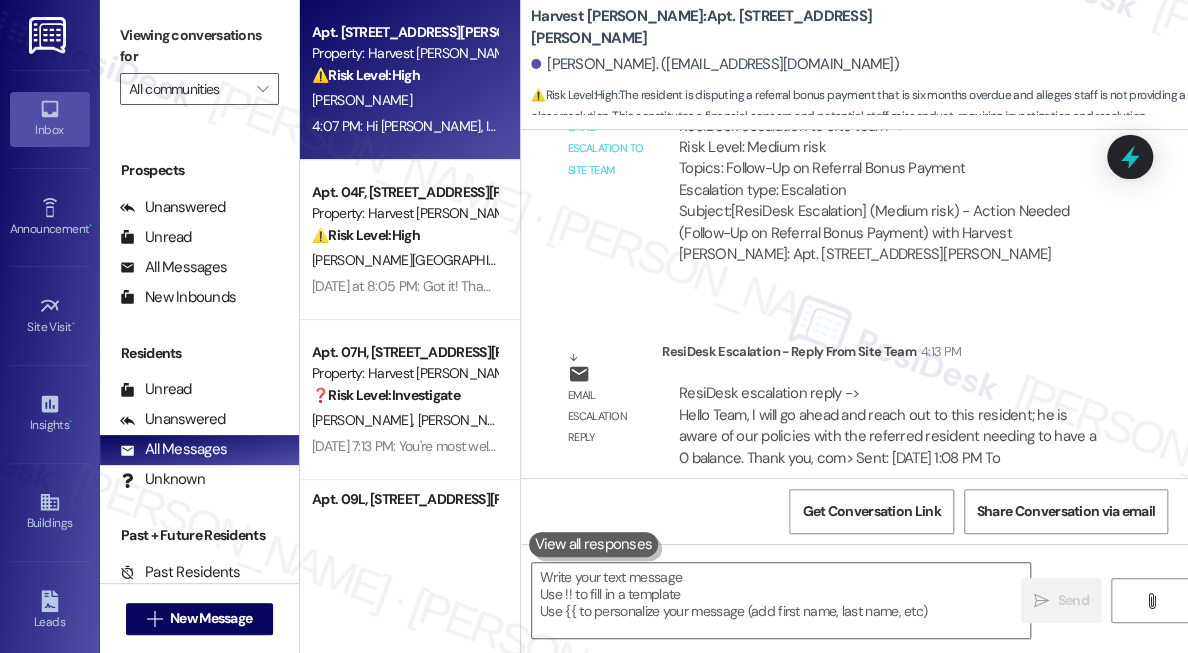 click on "Email escalation to site team Email escalation to site team 4:07 PM ResiDesk escalation to site team ->
Risk Level: Medium risk
Topics: Follow-Up on Referral Bonus Payment
Escalation type: Escalation Subject:  [ResiDesk Escalation] (Medium risk) - Action Needed (Follow-Up on Referral Bonus Payment) with Harvest [PERSON_NAME]: Apt. [STREET_ADDRESS][PERSON_NAME]" at bounding box center [836, 177] 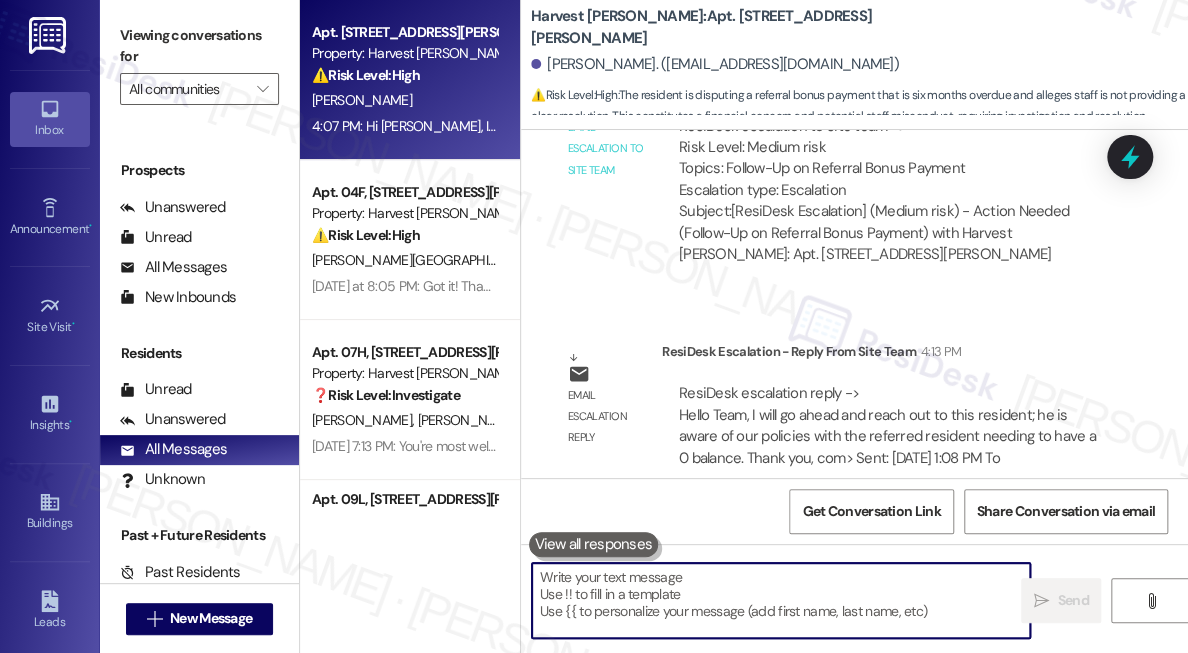 click at bounding box center (781, 600) 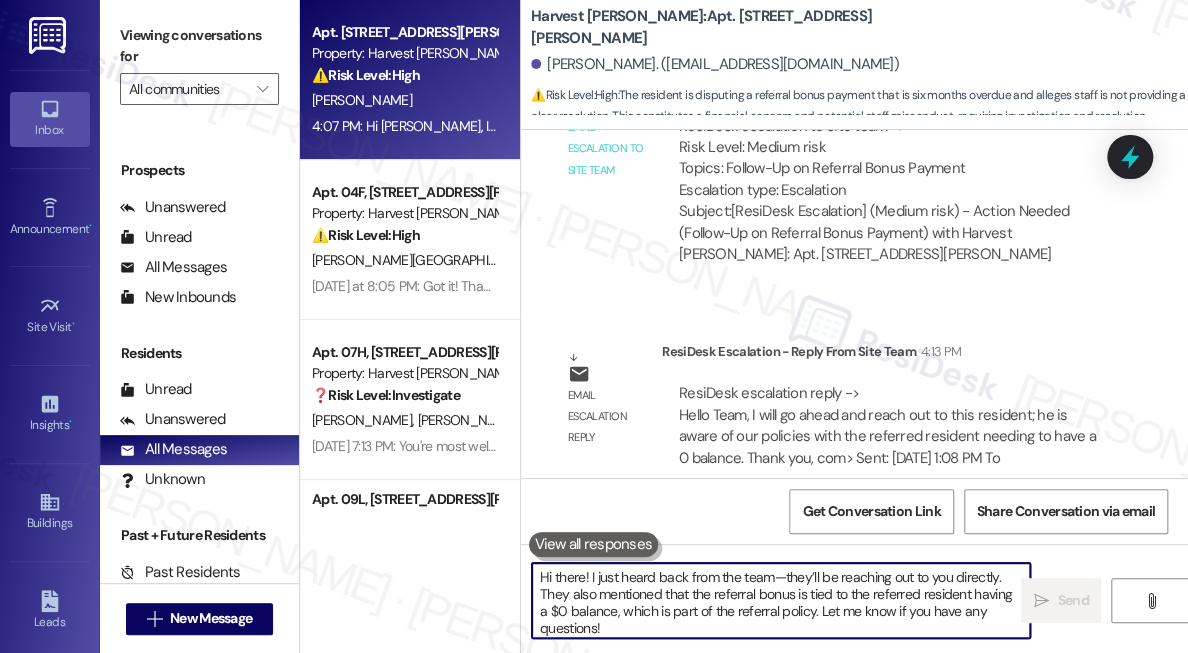 scroll, scrollTop: 152, scrollLeft: 0, axis: vertical 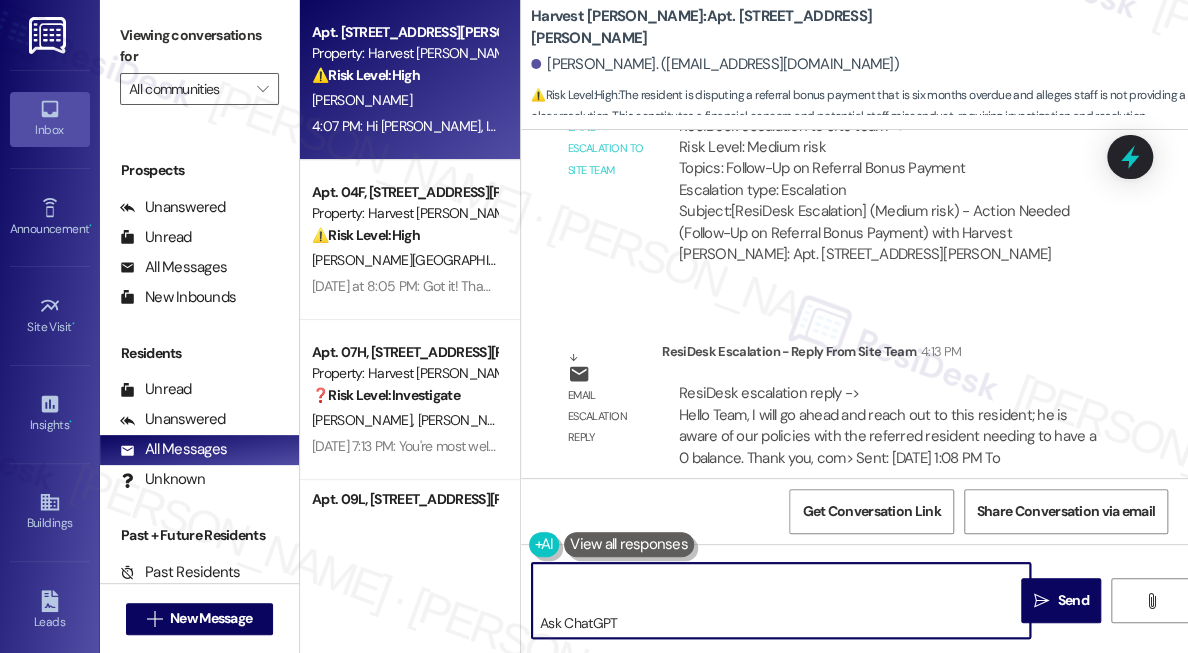 drag, startPoint x: 644, startPoint y: 622, endPoint x: 579, endPoint y: 599, distance: 68.94926 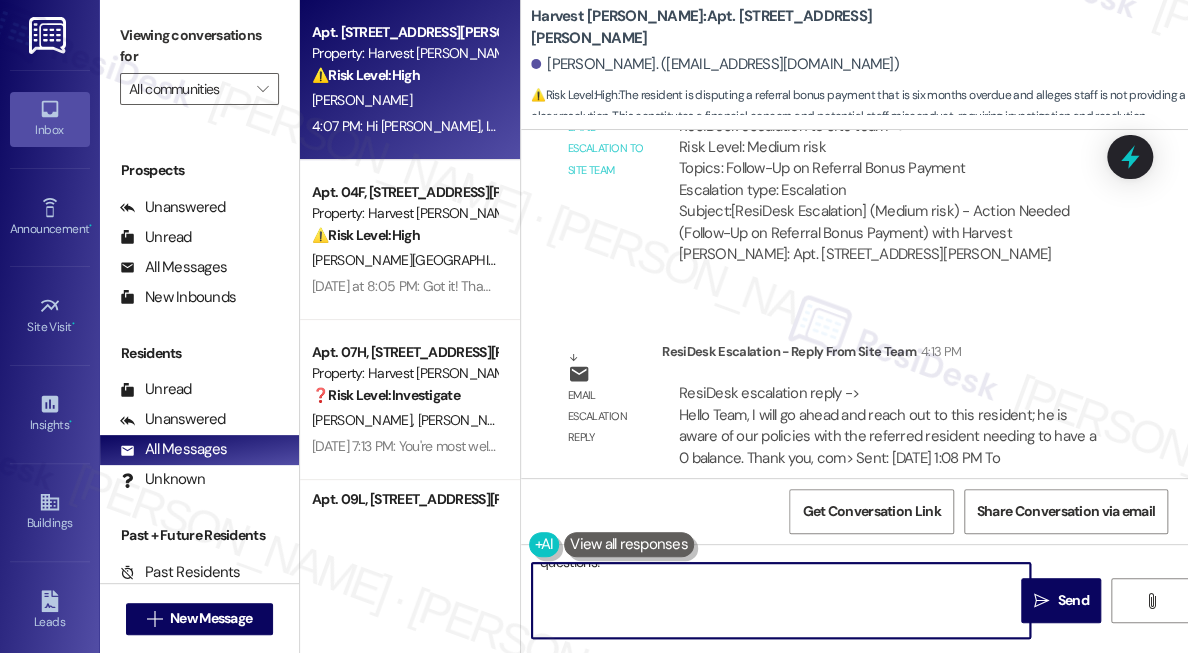drag, startPoint x: 564, startPoint y: 627, endPoint x: 539, endPoint y: 581, distance: 52.35456 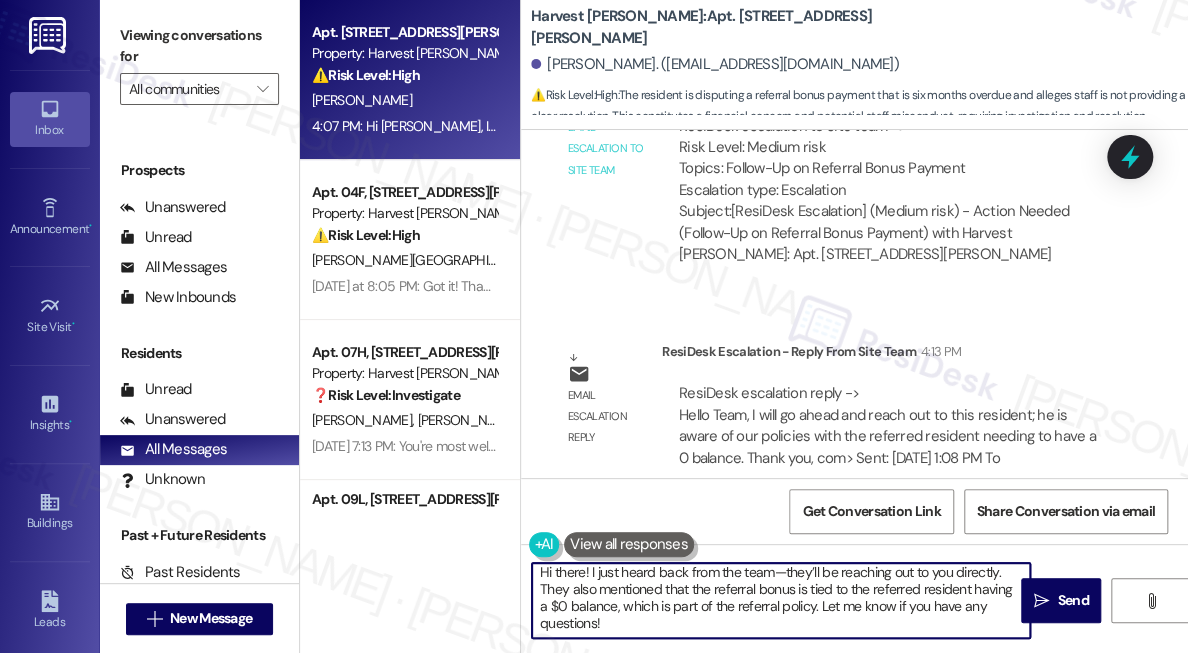 scroll, scrollTop: 5, scrollLeft: 0, axis: vertical 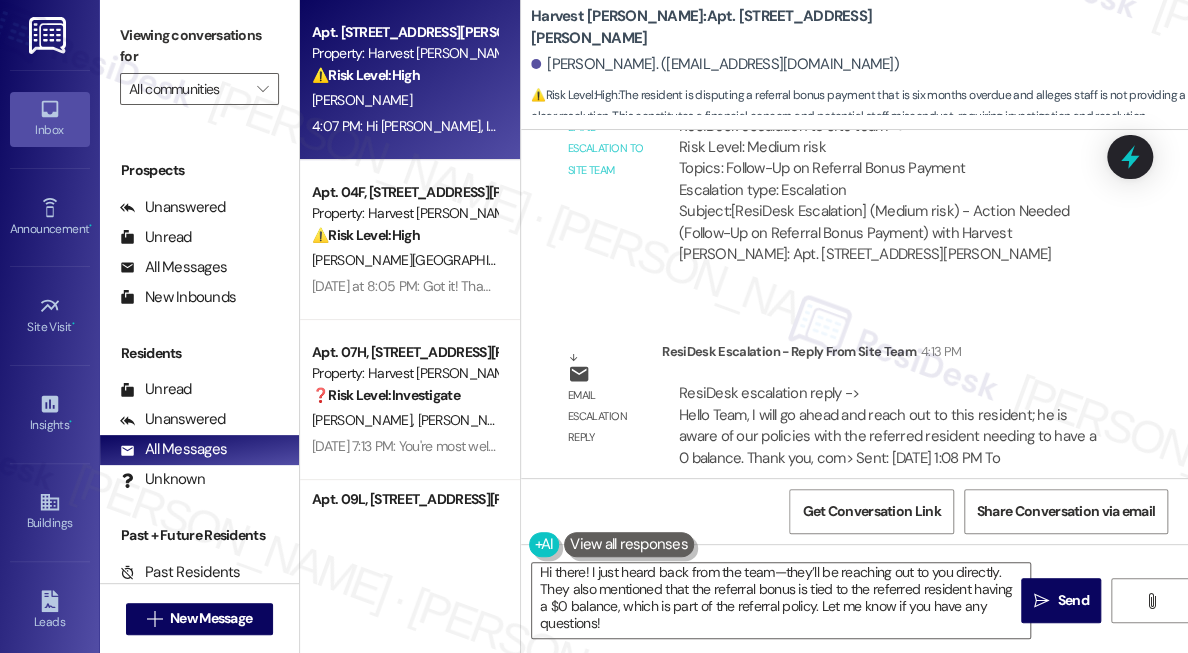 click on "Lease started [DATE] 8:00 PM Survey, sent via SMS Residesk Automated Survey [DATE] 2:05 PM Hi there [PERSON_NAME]! I just wanted to check in and ask if you are happy with your home.  Feel free to answer with a quick (y/n) (You can always reply STOP to opt out of future messages) Tags and notes Tagged as:   Quarterly check-in Click to highlight conversations about Quarterly check-in Announcement, sent via SMS [PERSON_NAME]   (ResiDesk) [DATE] 10:15 AM Hey [PERSON_NAME], we’re always looking for opportunities to create a strong sense of community at [GEOGRAPHIC_DATA][PERSON_NAME]. Tell us about a time when you felt a genuine connection with your neighbors or the staff here. Your story can inspire us to [PERSON_NAME] even more of those moments! Tags and notes Tagged as:   Praise Click to highlight conversations about Praise Announcement, sent via SMS [PERSON_NAME]   (ResiDesk) [DATE] 6:33 PM Announcement:
PNG  attachment   Download   (Click to zoom) Tags and notes Announcement, sent via SMS 6:34 PM [PERSON_NAME]   (ResiDesk)" at bounding box center [854, 304] 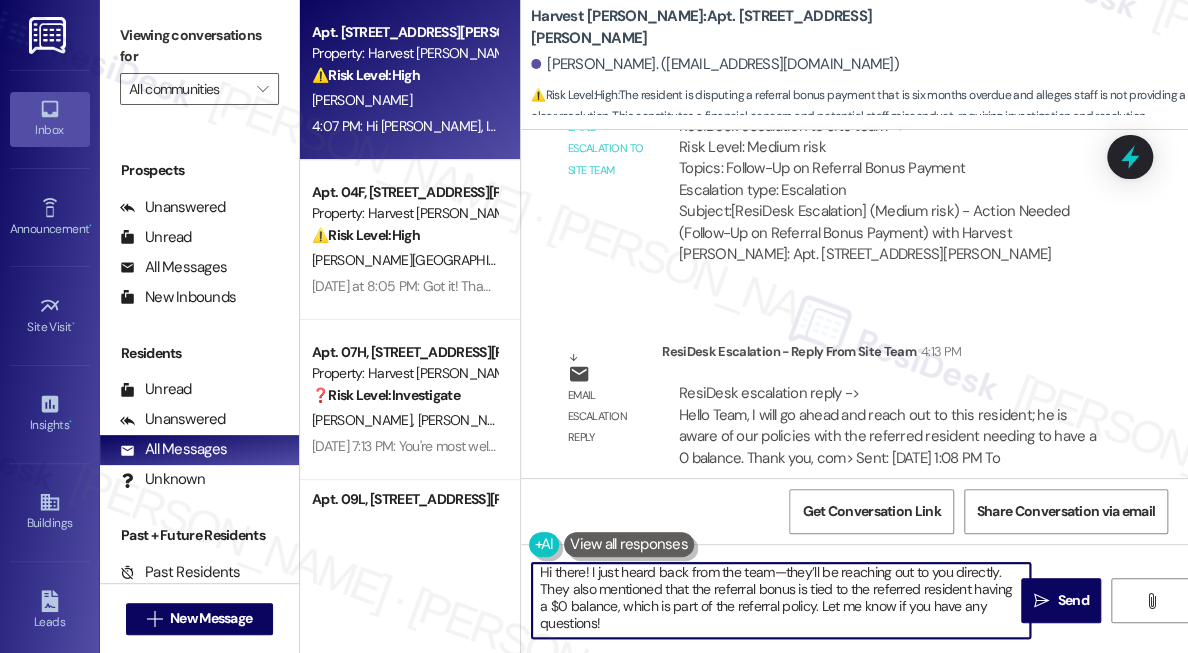 click on "Hi there! I just heard back from the team—they’ll be reaching out to you directly. They also mentioned that the referral bonus is tied to the referred resident having a $0 balance, which is part of the referral policy. Let me know if you have any questions!" at bounding box center [781, 600] 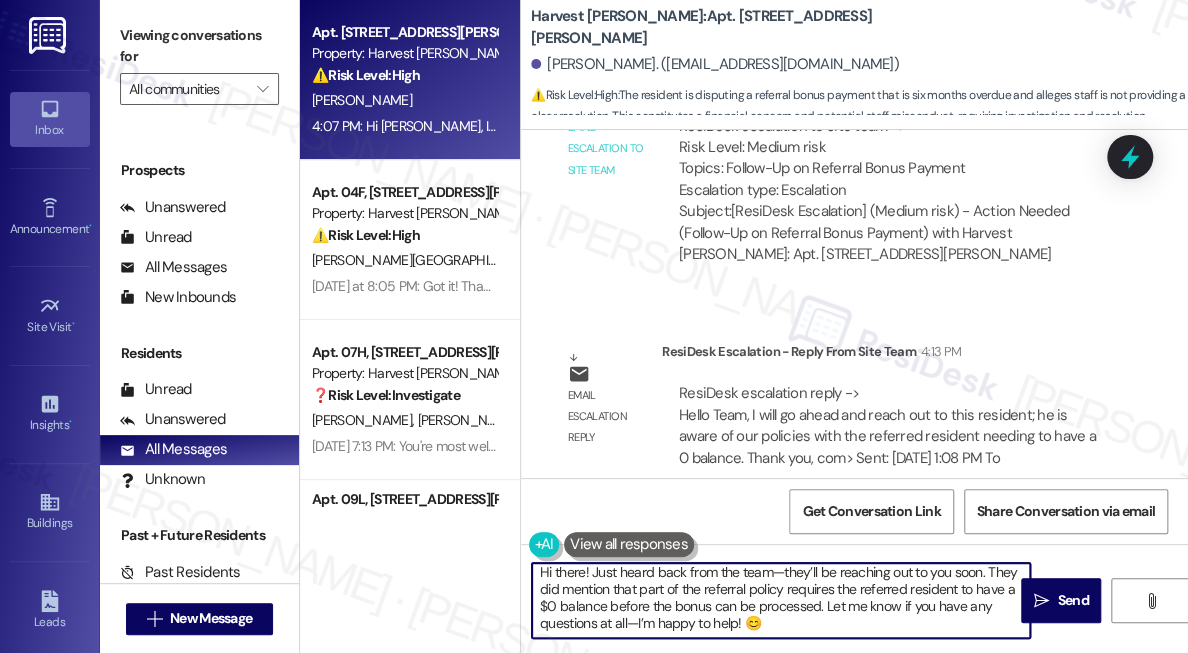 click on "[PERSON_NAME]. ([EMAIL_ADDRESS][DOMAIN_NAME])" at bounding box center [715, 64] 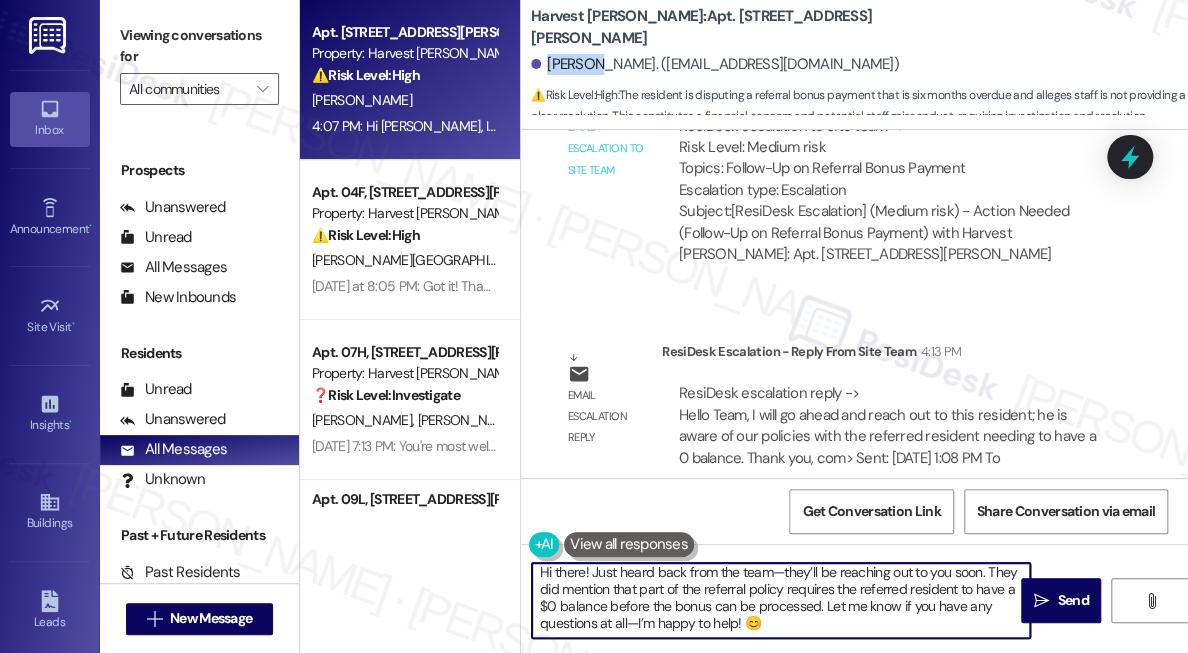click on "[PERSON_NAME]. ([EMAIL_ADDRESS][DOMAIN_NAME])" at bounding box center [715, 64] 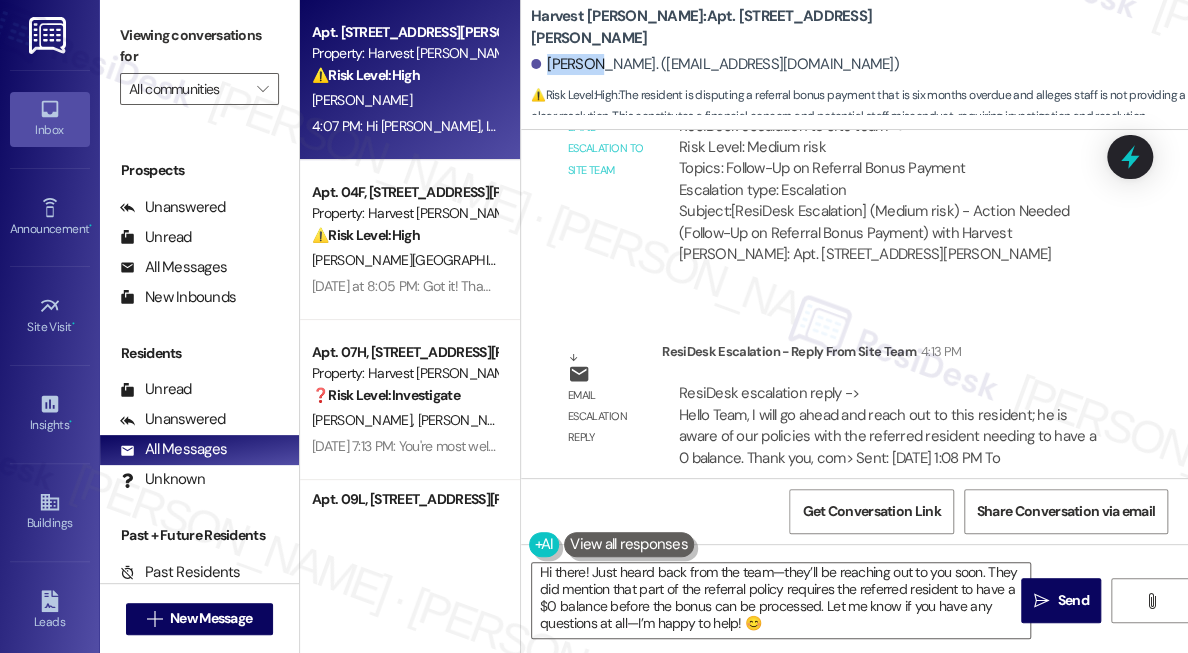 copy on "[PERSON_NAME]" 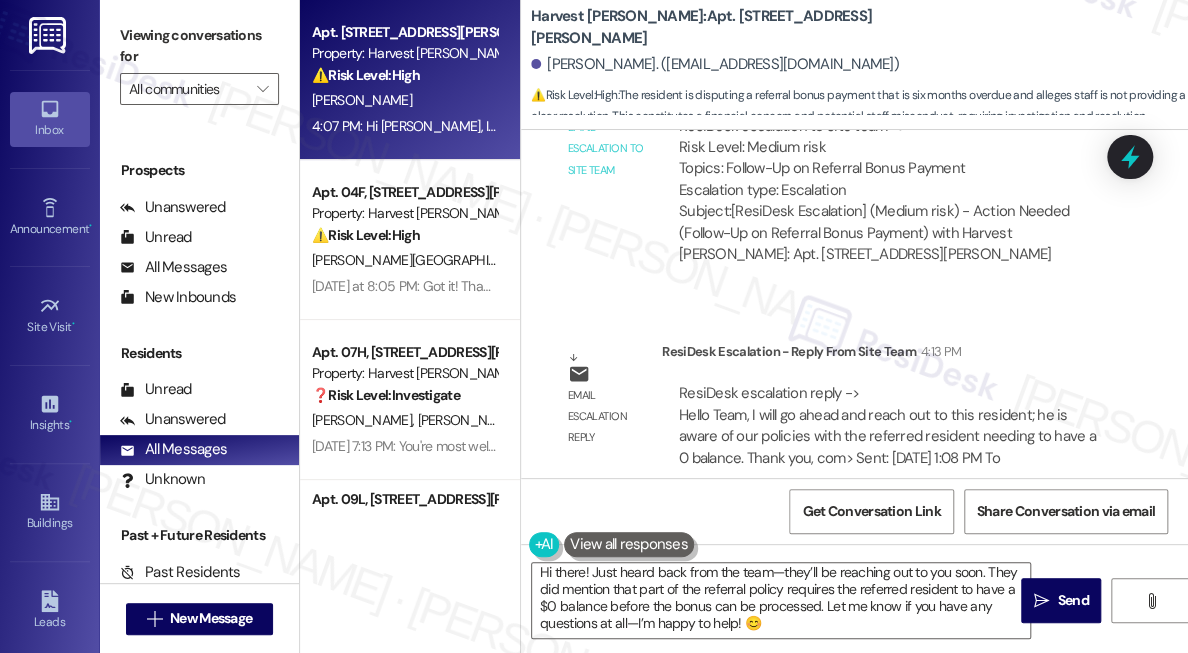 click on "Hi there! Just heard back from the team—they’ll be reaching out to you soon. They did mention that part of the referral policy requires the referred resident to have a $0 balance before the bonus can be processed. Let me know if you have any questions at all—I’m happy to help! 😊  Send " at bounding box center (854, 619) 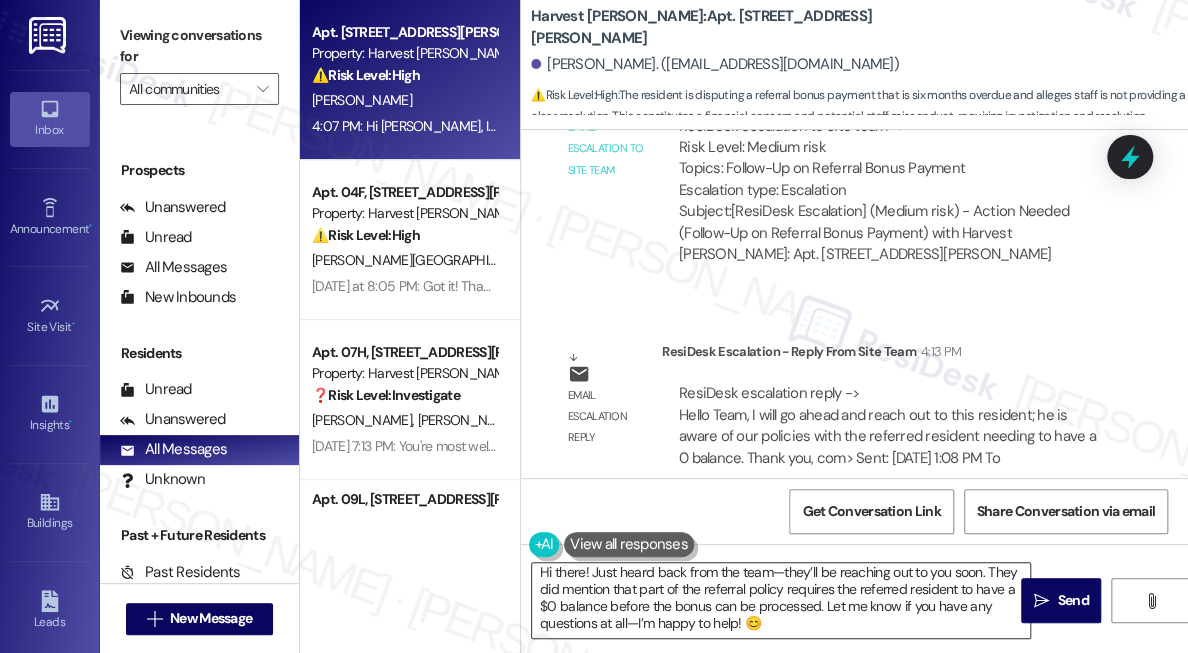 click on "Hi there! Just heard back from the team—they’ll be reaching out to you soon. They did mention that part of the referral policy requires the referred resident to have a $0 balance before the bonus can be processed. Let me know if you have any questions at all—I’m happy to help! 😊" at bounding box center (781, 600) 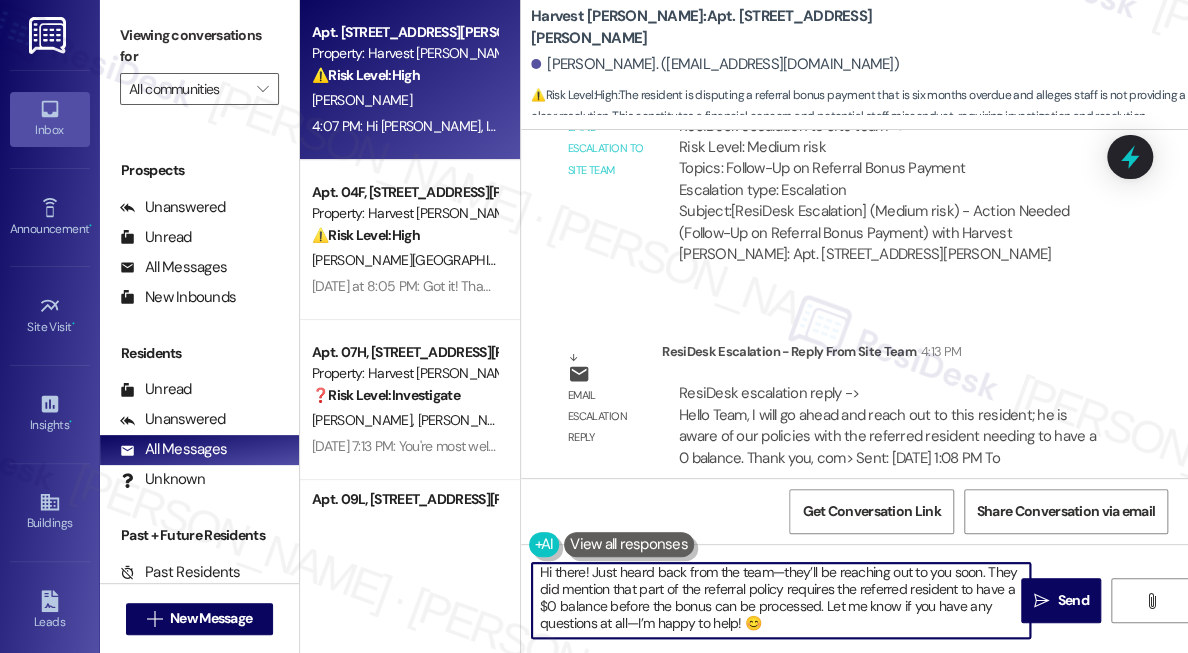 click on "Hi there! Just heard back from the team—they’ll be reaching out to you soon. They did mention that part of the referral policy requires the referred resident to have a $0 balance before the bonus can be processed. Let me know if you have any questions at all—I’m happy to help! 😊" at bounding box center (781, 600) 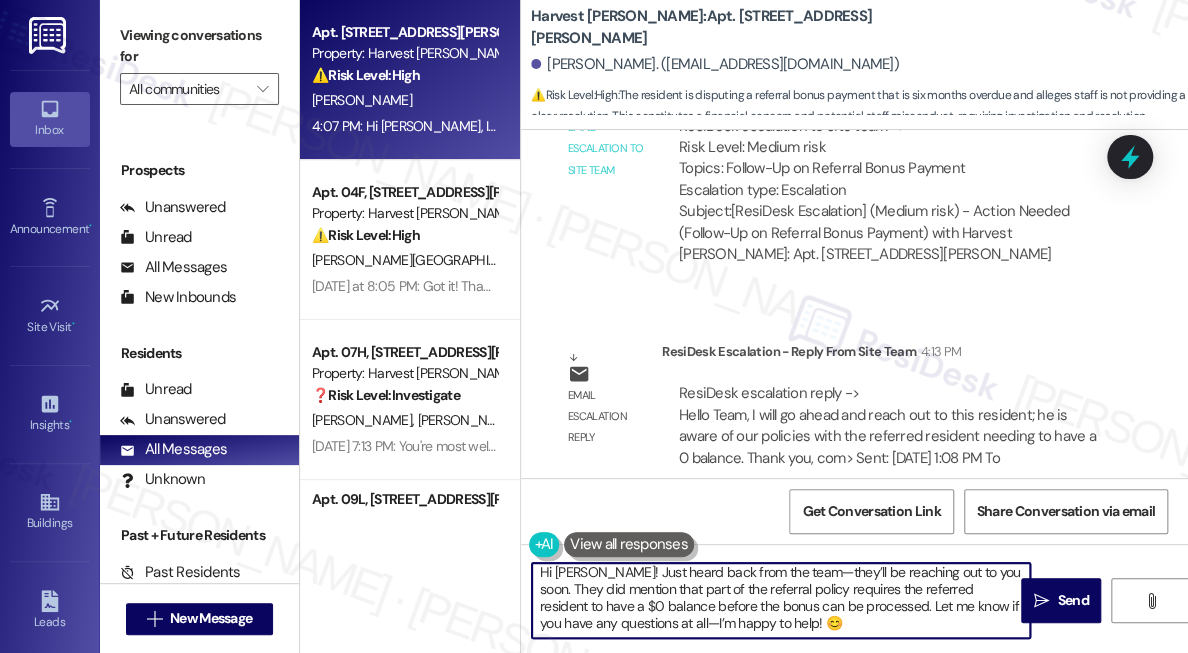 scroll, scrollTop: 0, scrollLeft: 0, axis: both 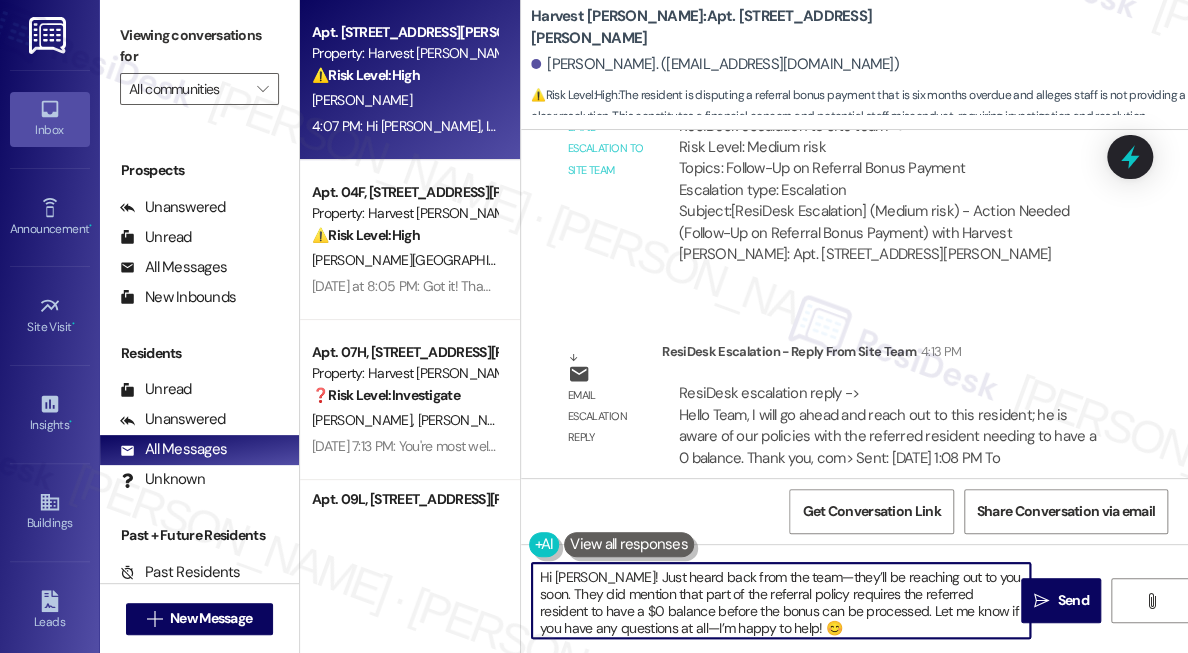 click on "Hi [PERSON_NAME]! Just heard back from the team—they’ll be reaching out to you soon. They did mention that part of the referral policy requires the referred resident to have a $0 balance before the bonus can be processed. Let me know if you have any questions at all—I’m happy to help! 😊" at bounding box center (781, 600) 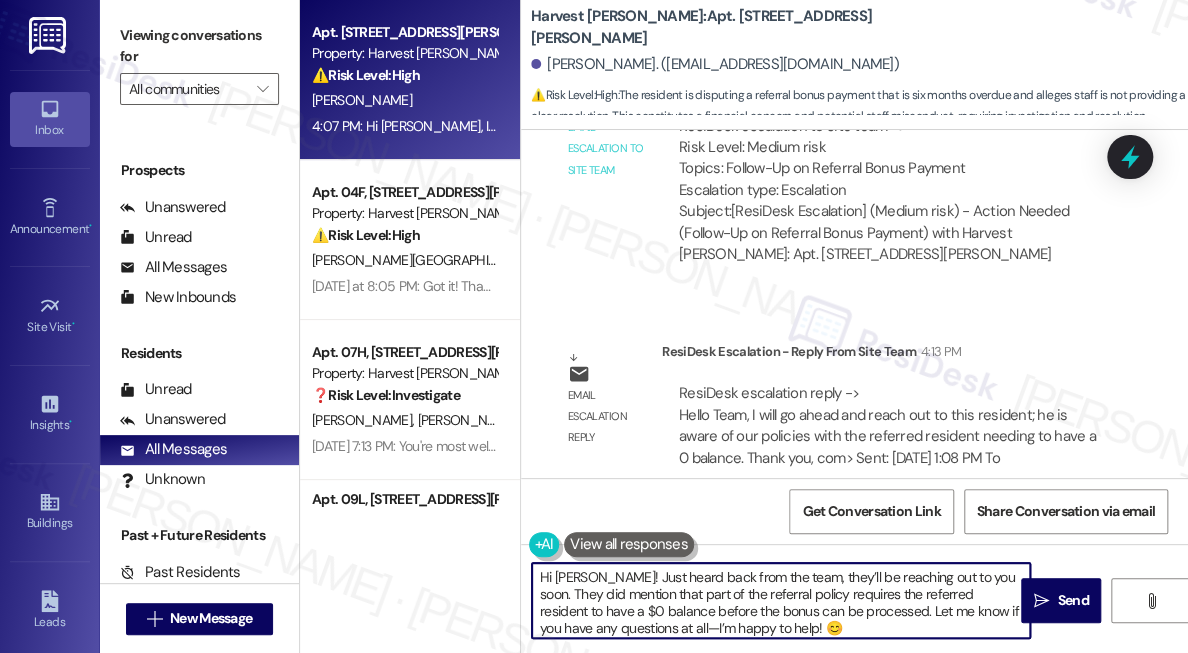 click on "Hi [PERSON_NAME]! Just heard back from the team, they’ll be reaching out to you soon. They did mention that part of the referral policy requires the referred resident to have a $0 balance before the bonus can be processed. Let me know if you have any questions at all—I’m happy to help! 😊" at bounding box center (781, 600) 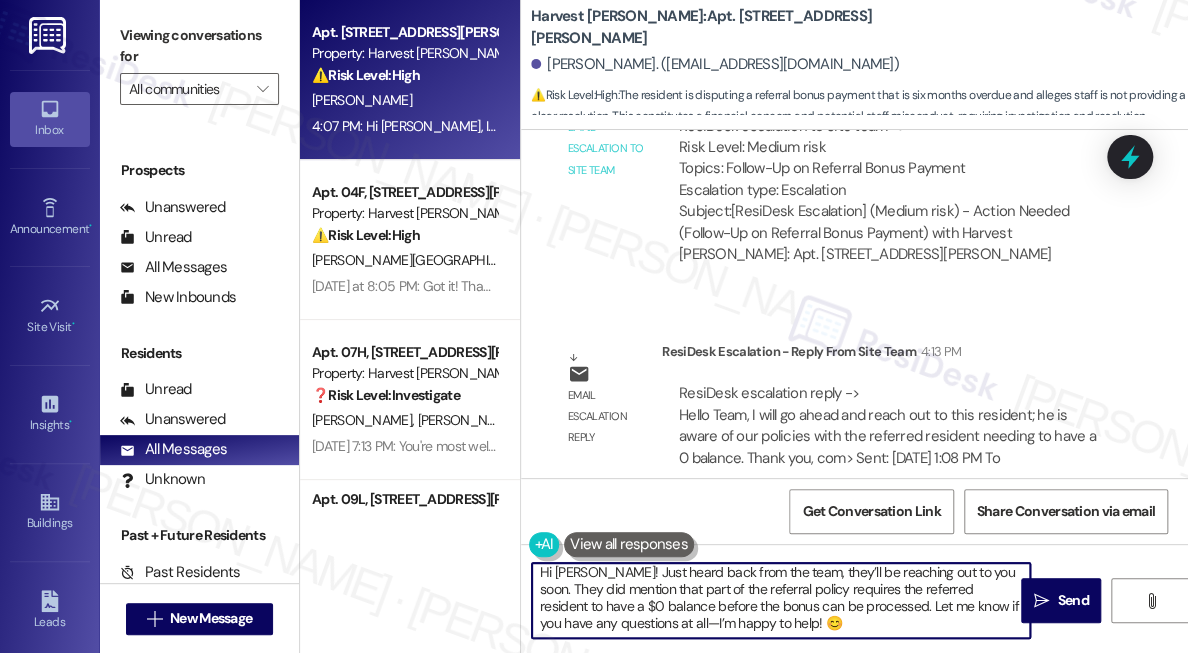 click on "Hi [PERSON_NAME]! Just heard back from the team, they’ll be reaching out to you soon. They did mention that part of the referral policy requires the referred resident to have a $0 balance before the bonus can be processed. Let me know if you have any questions at all—I’m happy to help! 😊" at bounding box center [781, 600] 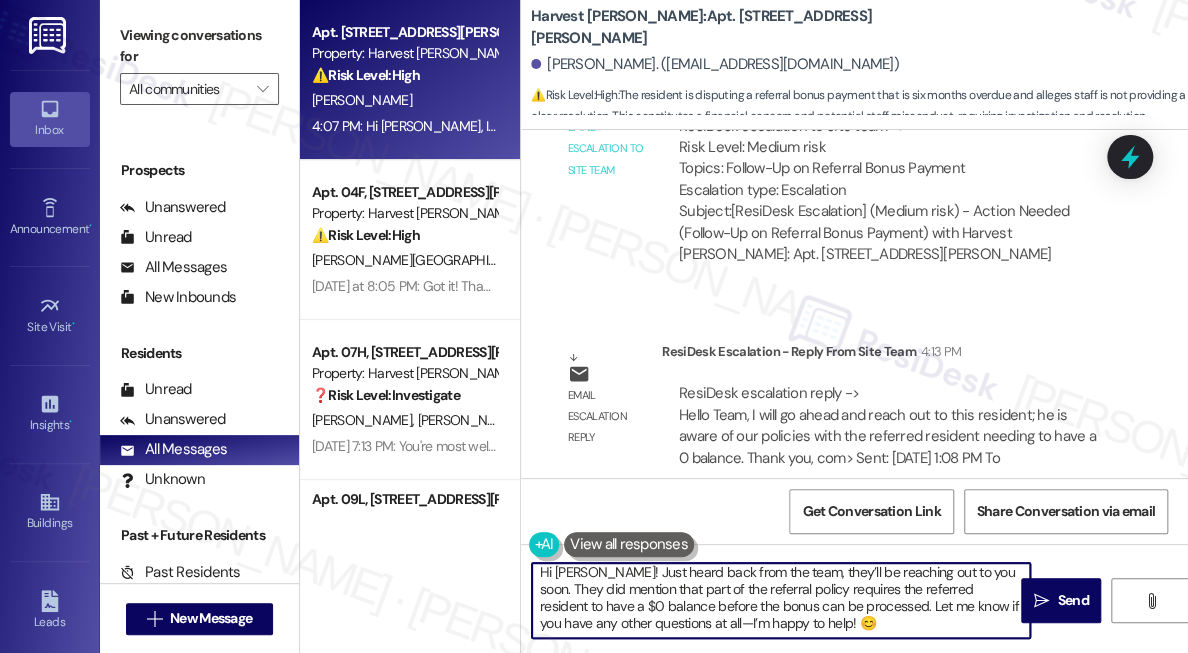 drag, startPoint x: 634, startPoint y: 624, endPoint x: 873, endPoint y: 624, distance: 239 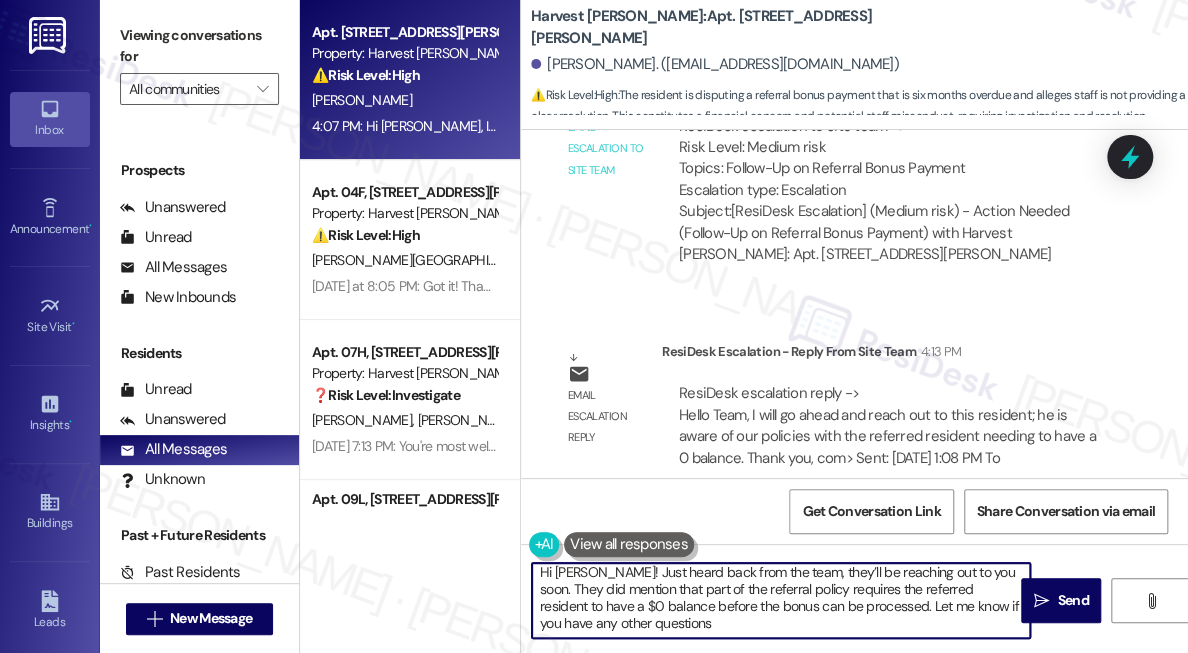 drag, startPoint x: 855, startPoint y: 622, endPoint x: 822, endPoint y: 603, distance: 38.078865 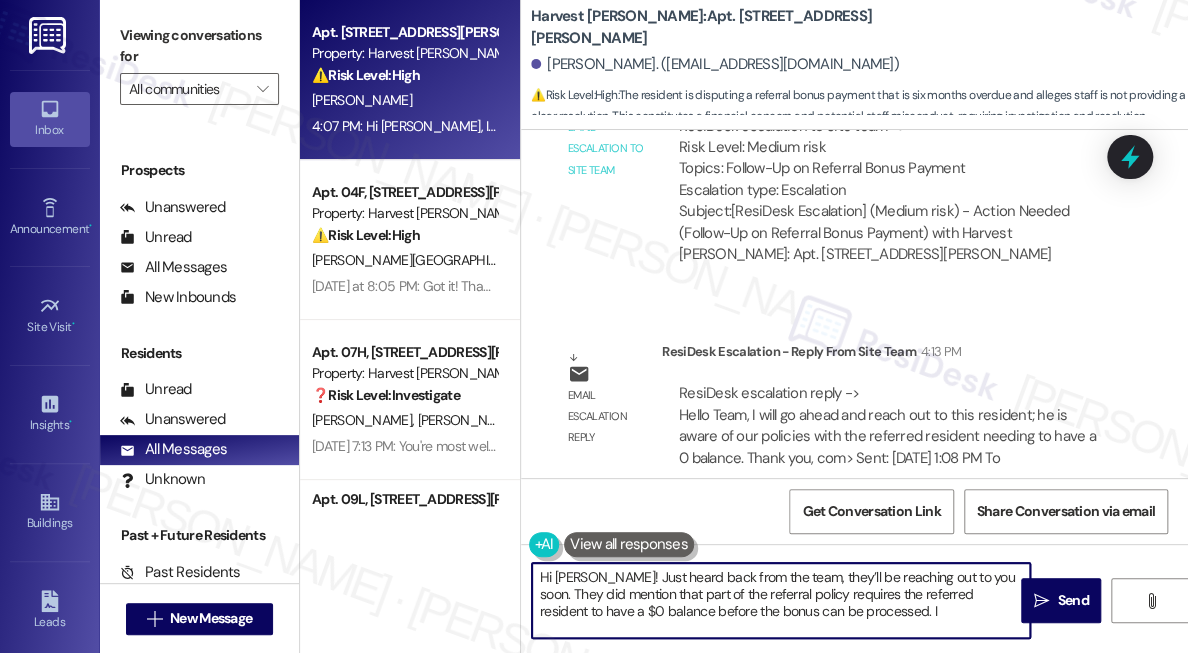 scroll, scrollTop: 0, scrollLeft: 0, axis: both 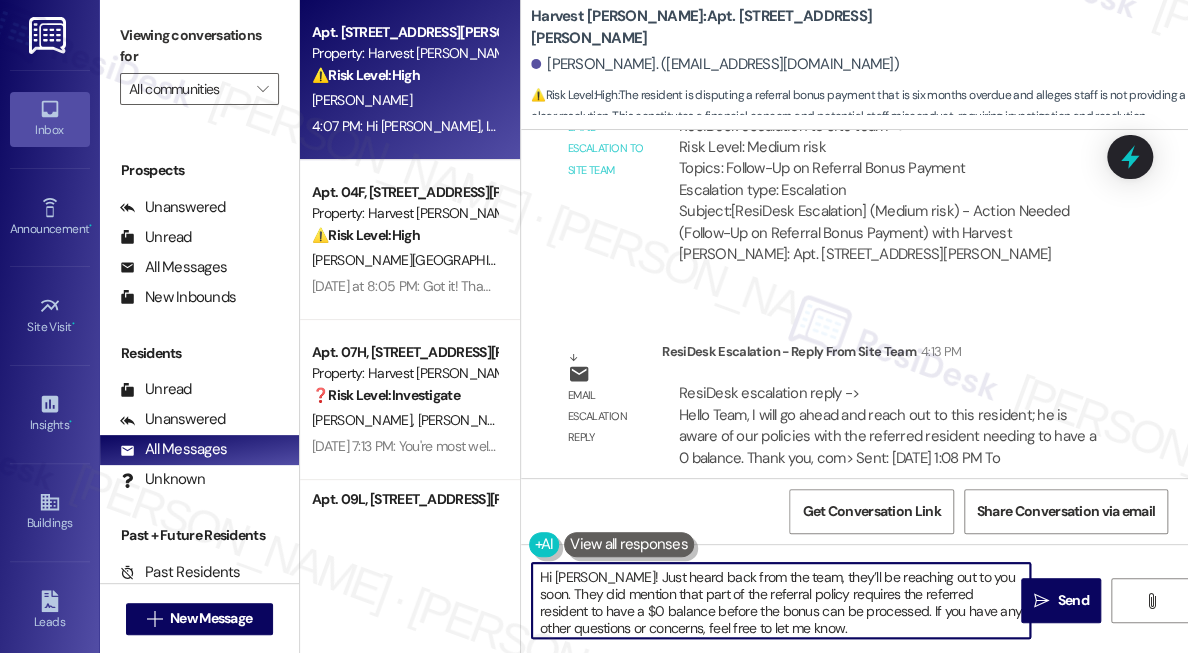 click on "Hi [PERSON_NAME]! Just heard back from the team, they’ll be reaching out to you soon. They did mention that part of the referral policy requires the referred resident to have a $0 balance before the bonus can be processed. If you have any other questions or concerns, feel free to let me know." at bounding box center (781, 600) 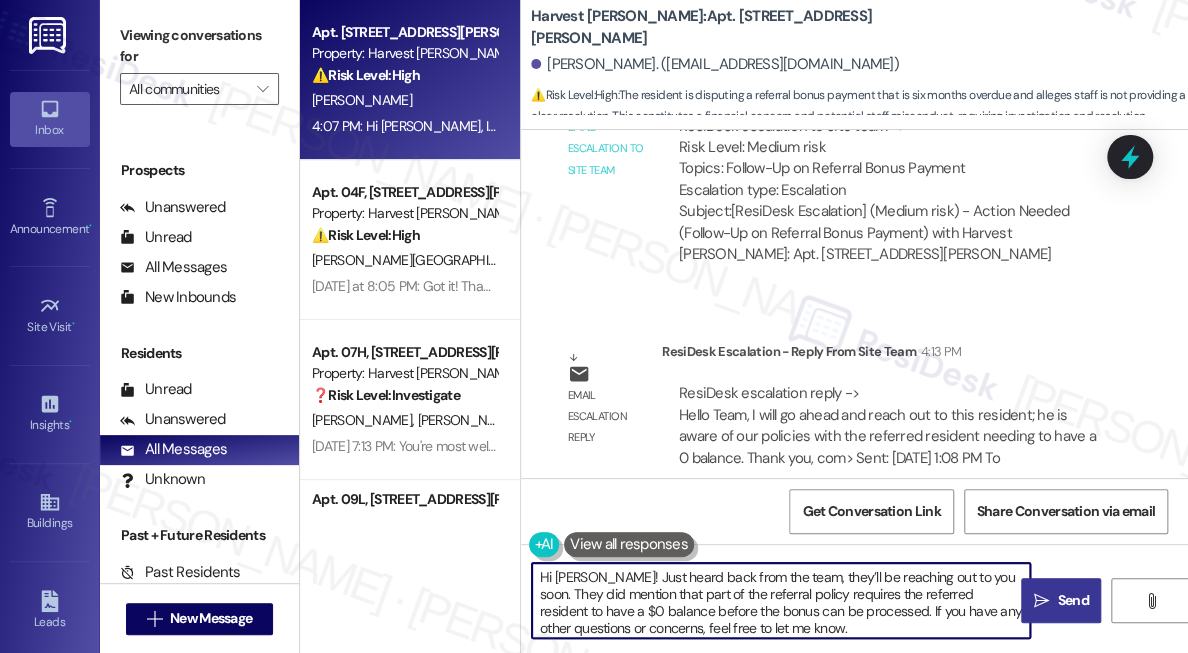 type on "Hi [PERSON_NAME]! Just heard back from the team, they’ll be reaching out to you soon. They did mention that part of the referral policy requires the referred resident to have a $0 balance before the bonus can be processed. If you have any other questions or concerns, feel free to let me know." 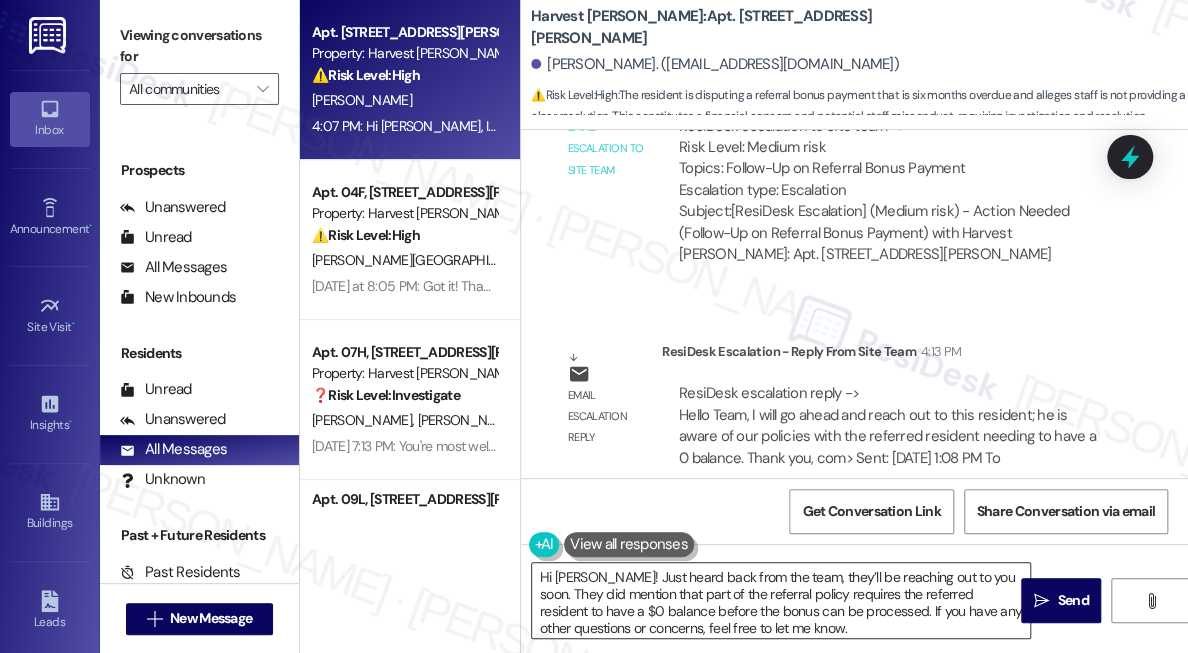drag, startPoint x: 1059, startPoint y: 587, endPoint x: 794, endPoint y: 595, distance: 265.12073 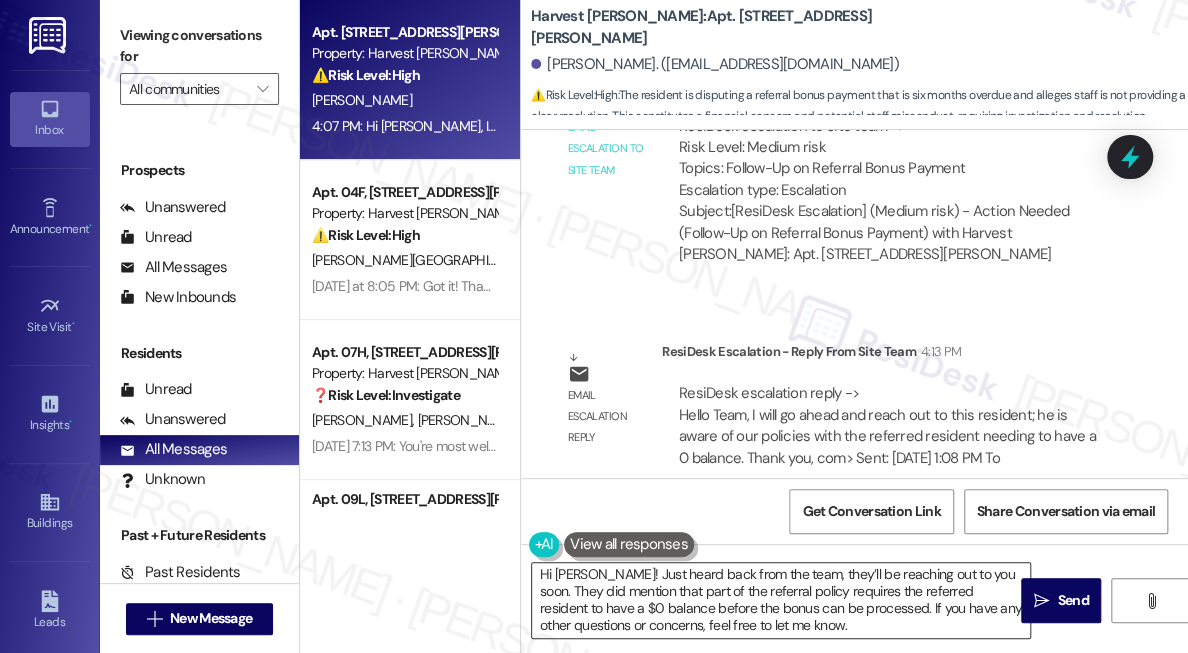 scroll, scrollTop: 5, scrollLeft: 0, axis: vertical 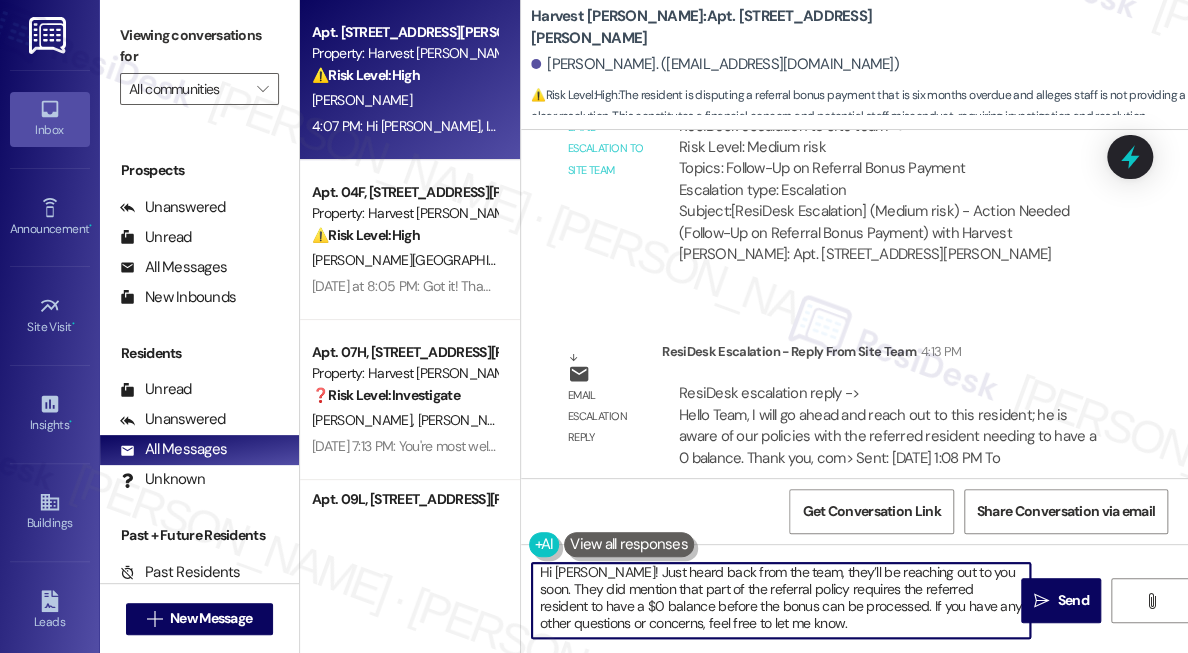 click on "Hi [PERSON_NAME]! Just heard back from the team, they’ll be reaching out to you soon. They did mention that part of the referral policy requires the referred resident to have a $0 balance before the bonus can be processed. If you have any other questions or concerns, feel free to let me know." at bounding box center (781, 600) 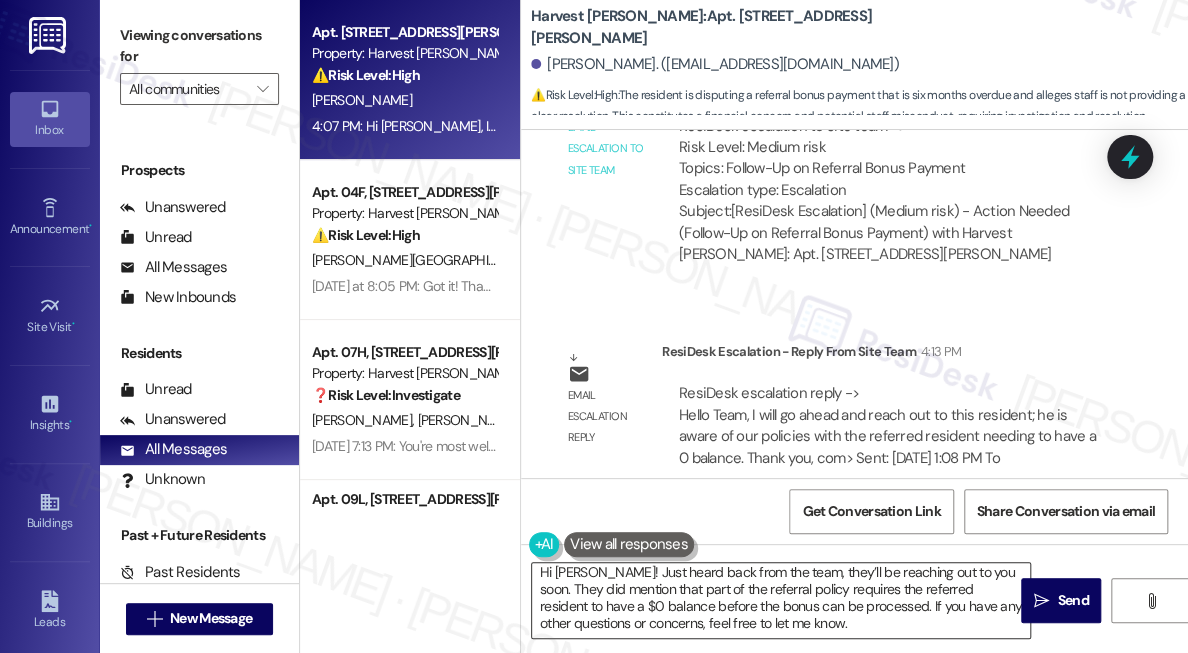 drag, startPoint x: 1081, startPoint y: 602, endPoint x: 783, endPoint y: 603, distance: 298.00168 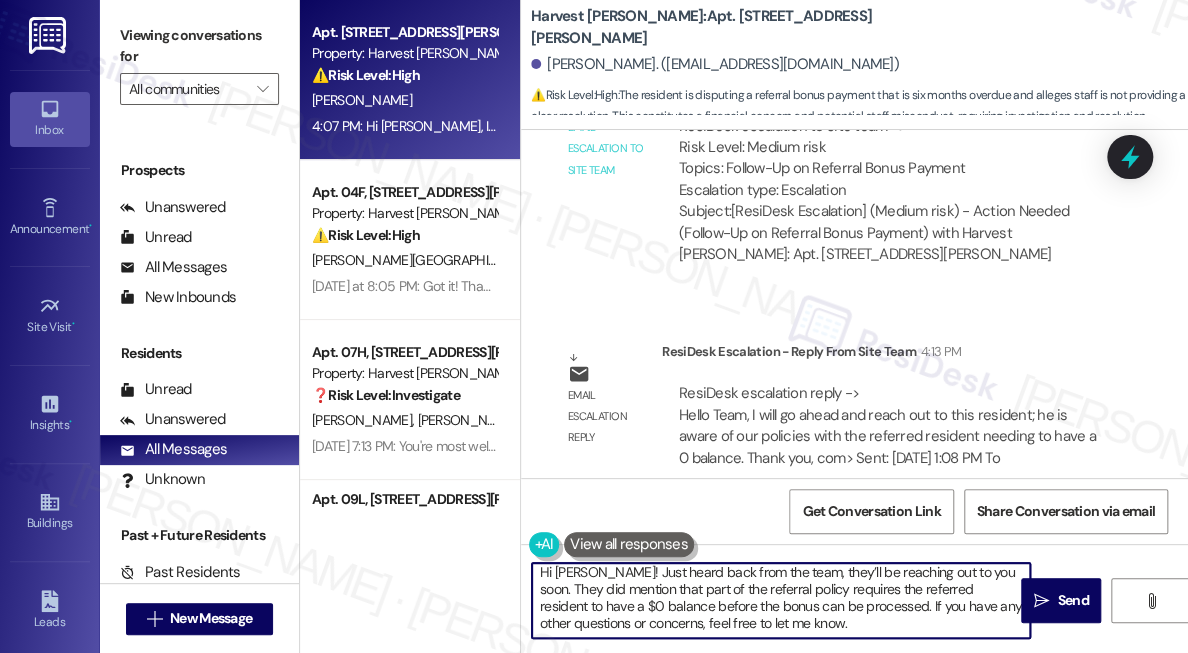 drag, startPoint x: 779, startPoint y: 624, endPoint x: 880, endPoint y: 621, distance: 101.04455 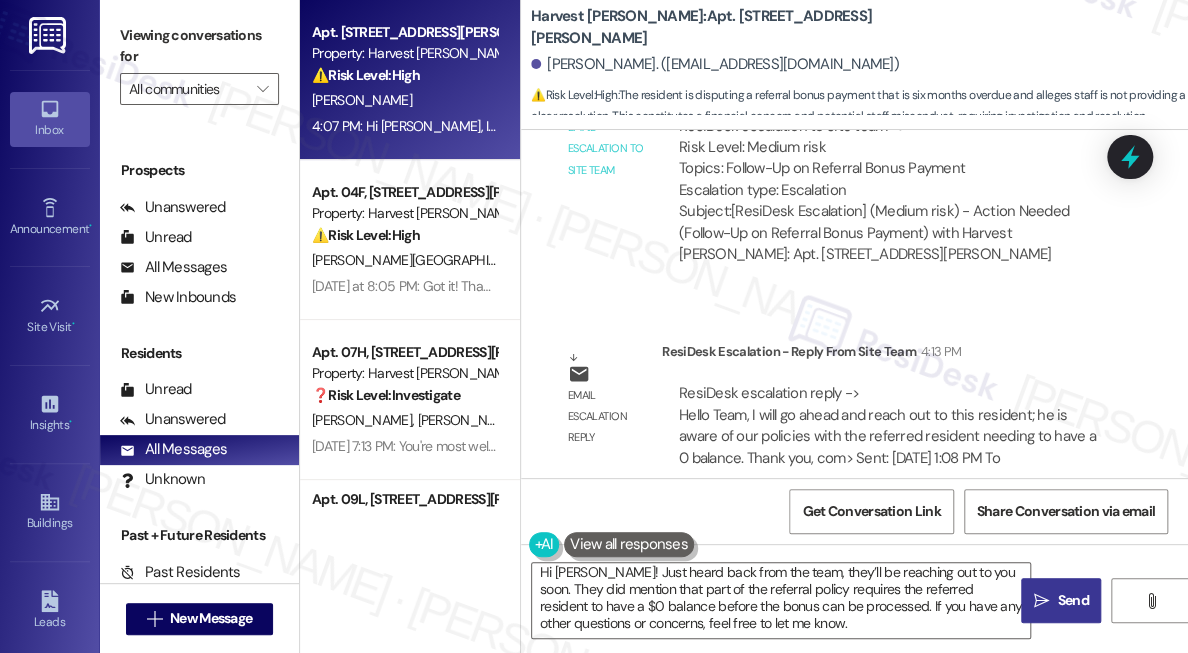 click on " Send" at bounding box center [1061, 600] 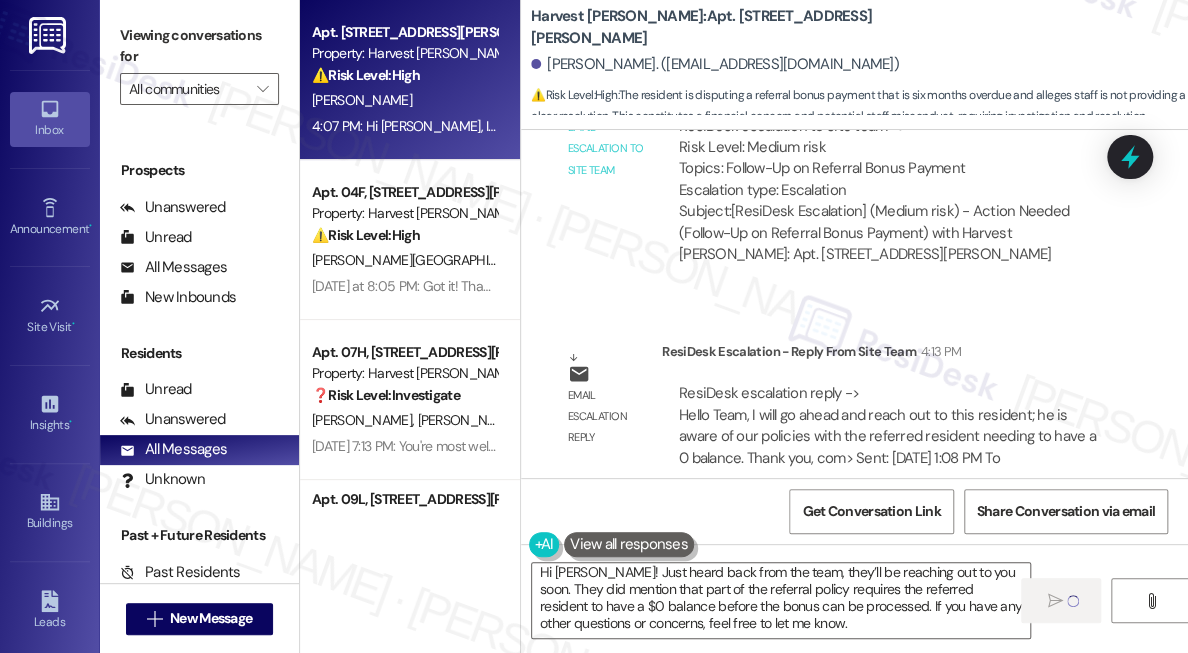 type 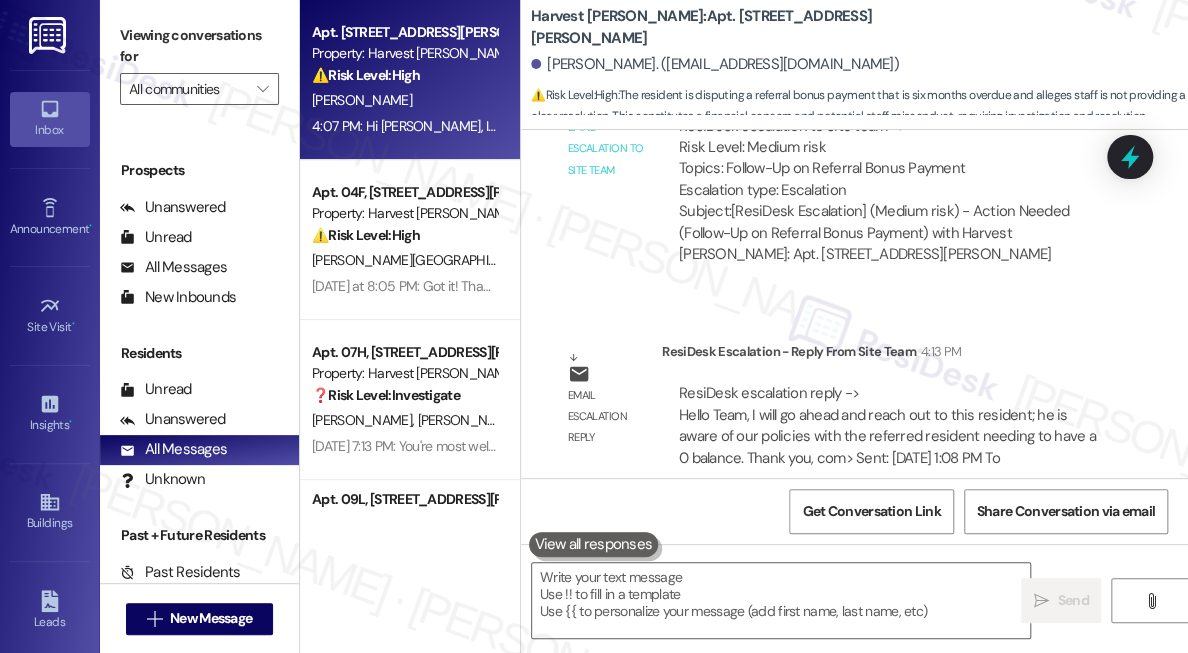 scroll, scrollTop: 0, scrollLeft: 0, axis: both 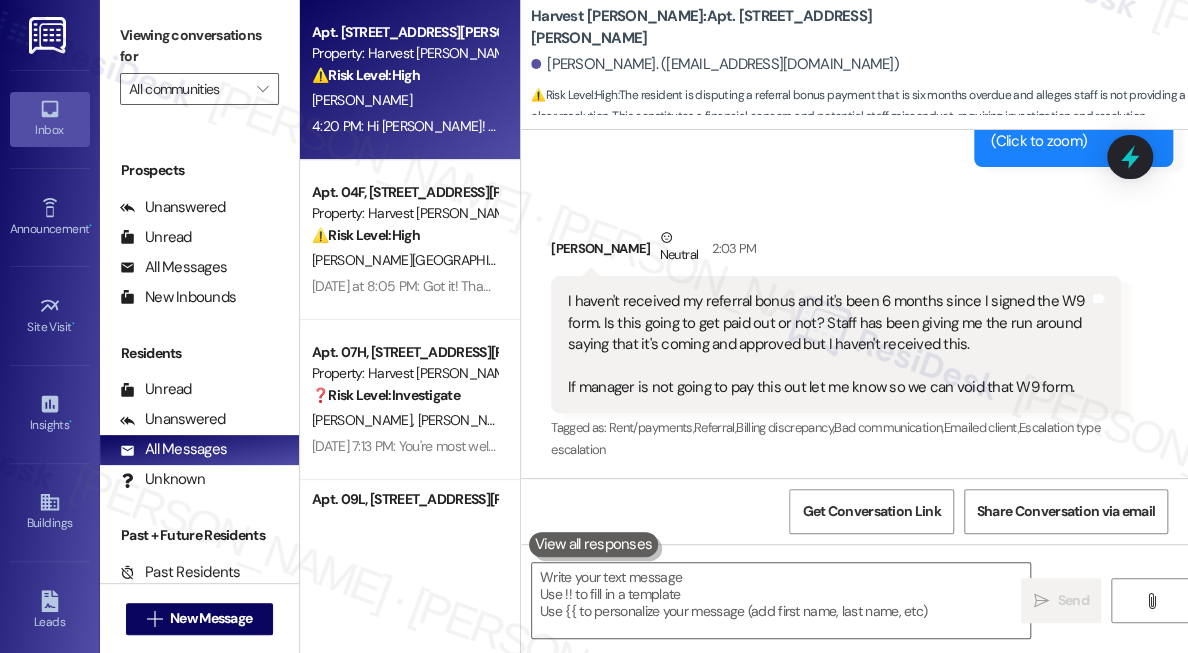 click on "[PERSON_NAME]   Neutral 2:03 PM" at bounding box center [836, 251] 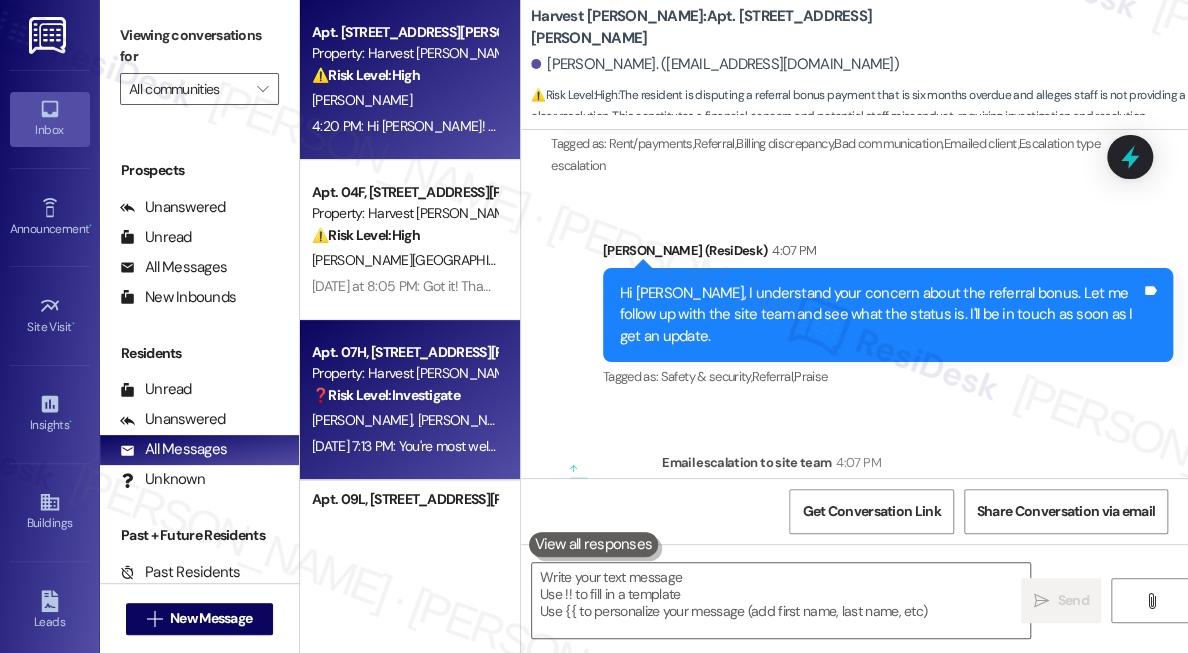 scroll, scrollTop: 5346, scrollLeft: 0, axis: vertical 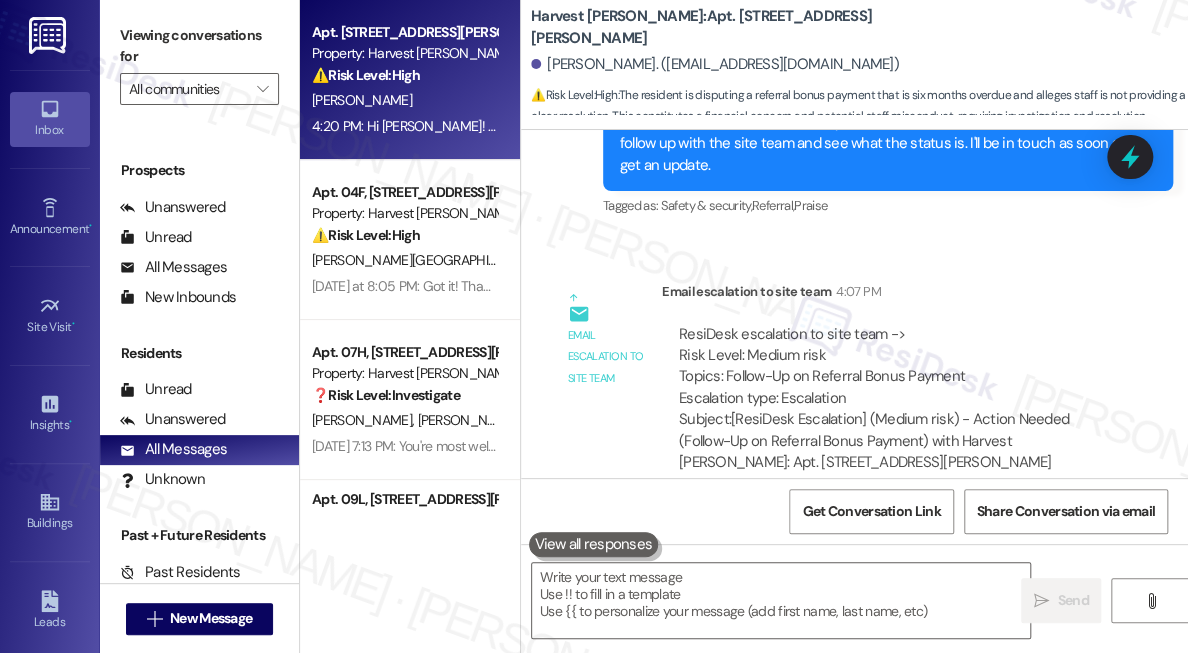 drag, startPoint x: 1117, startPoint y: 248, endPoint x: 1087, endPoint y: 254, distance: 30.594116 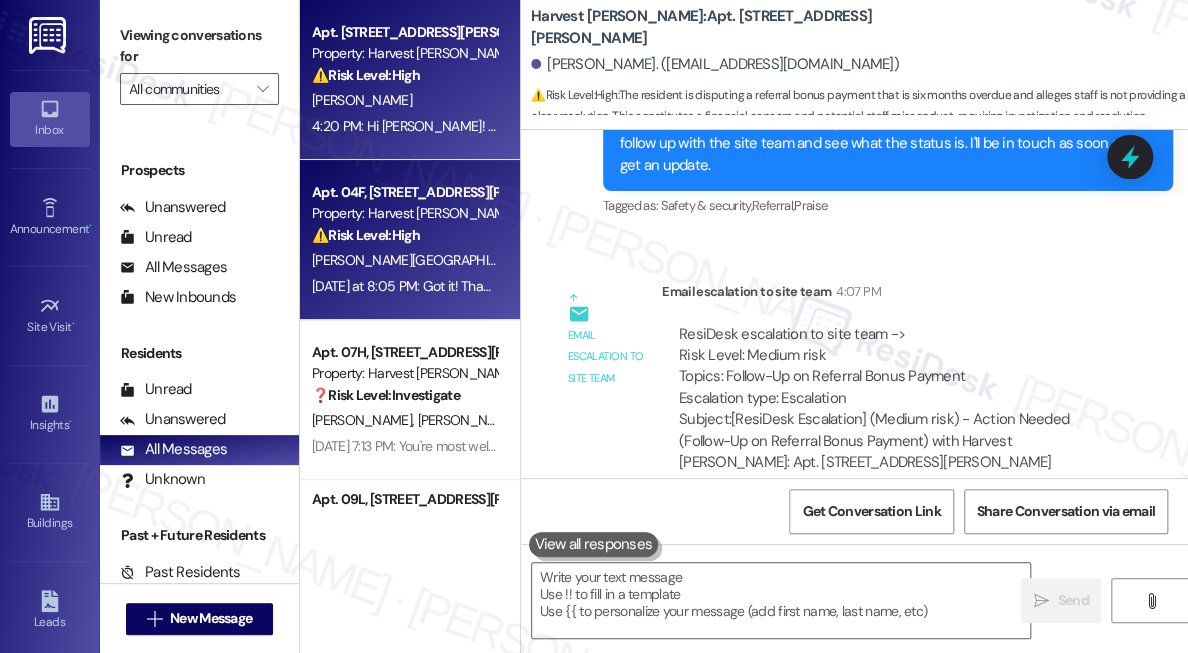 click on "⚠️  Risk Level:  High" at bounding box center (366, 235) 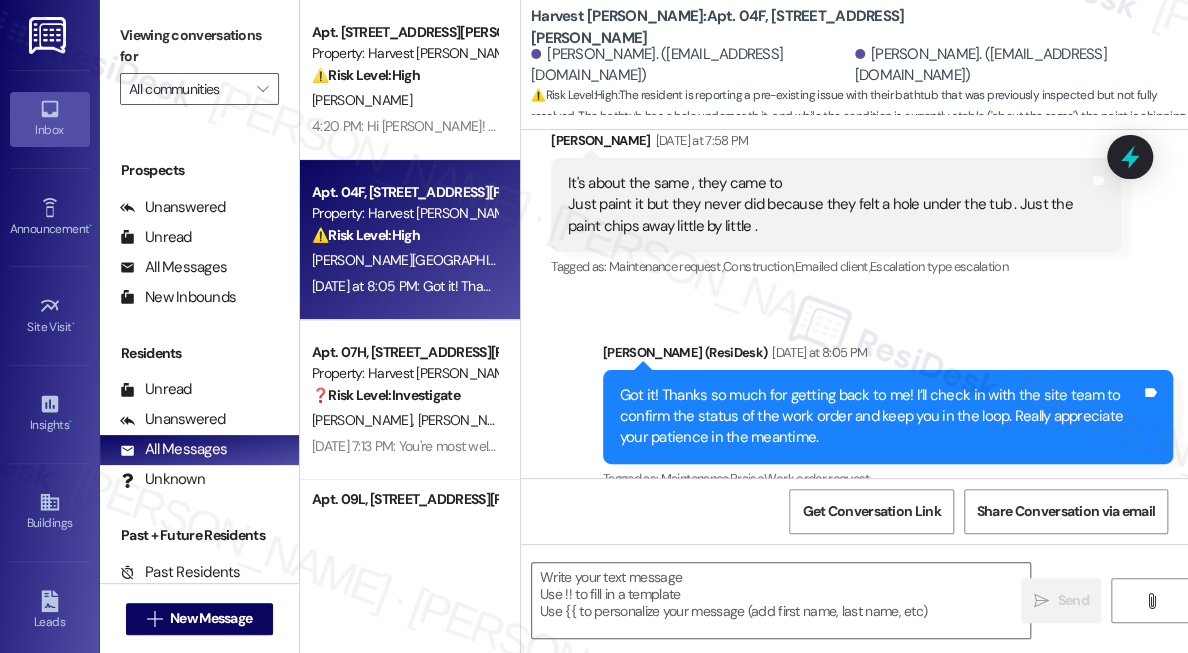 type on "Fetching suggested responses. Please feel free to read through the conversation in the meantime." 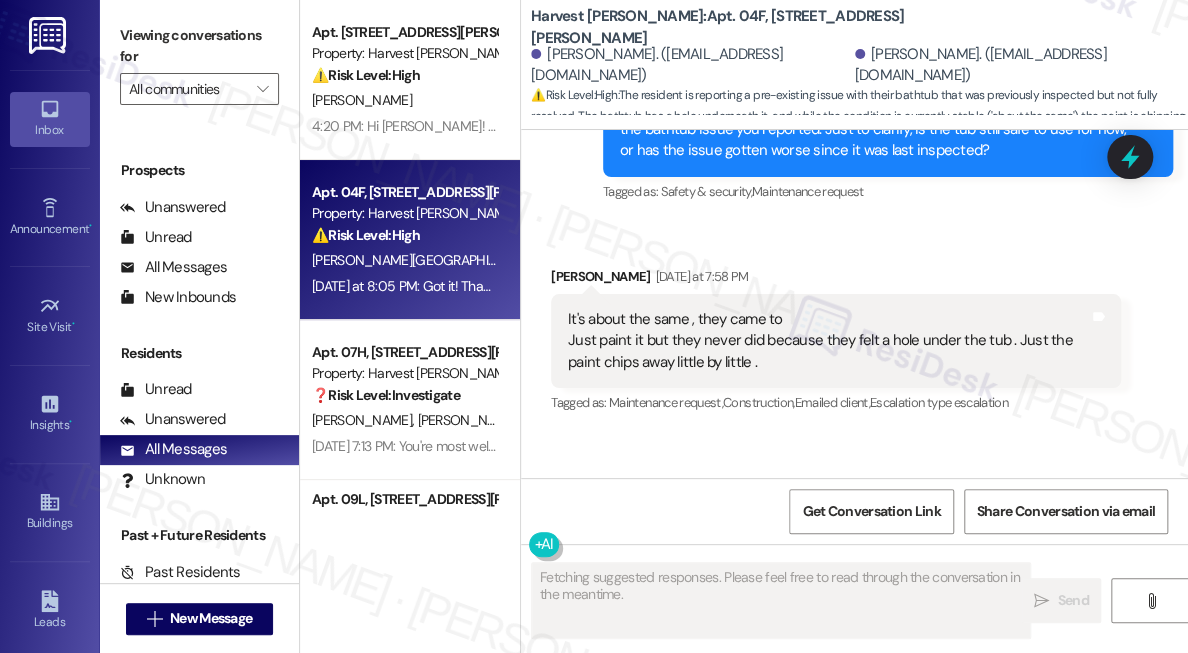 scroll, scrollTop: 4946, scrollLeft: 0, axis: vertical 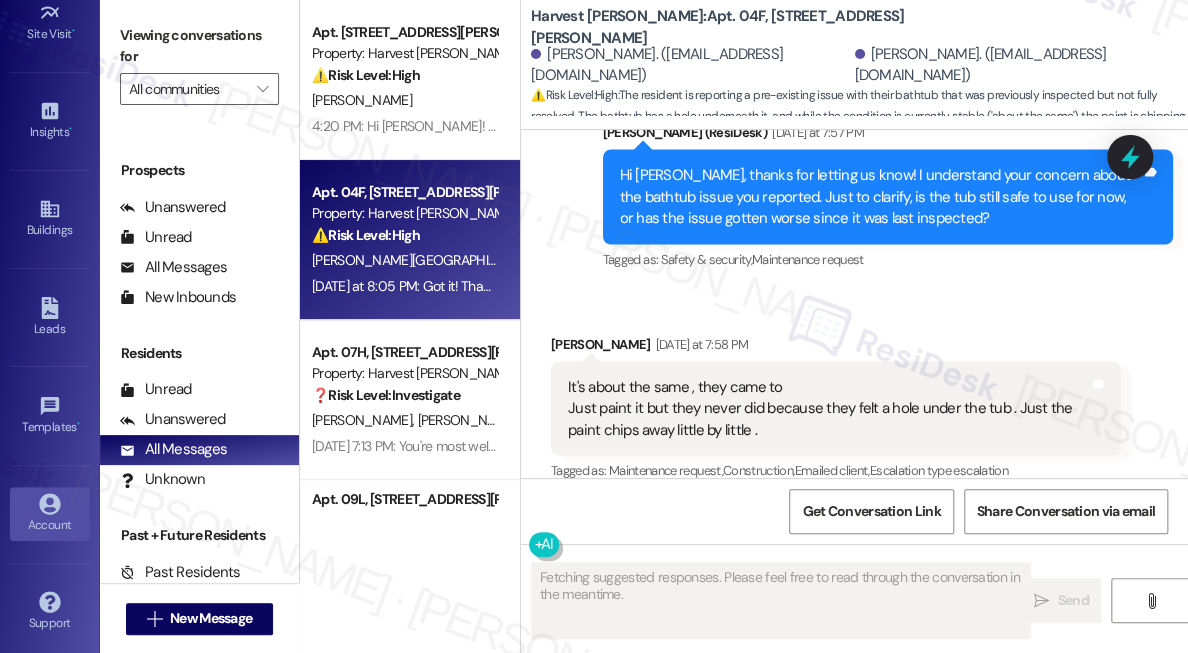 click 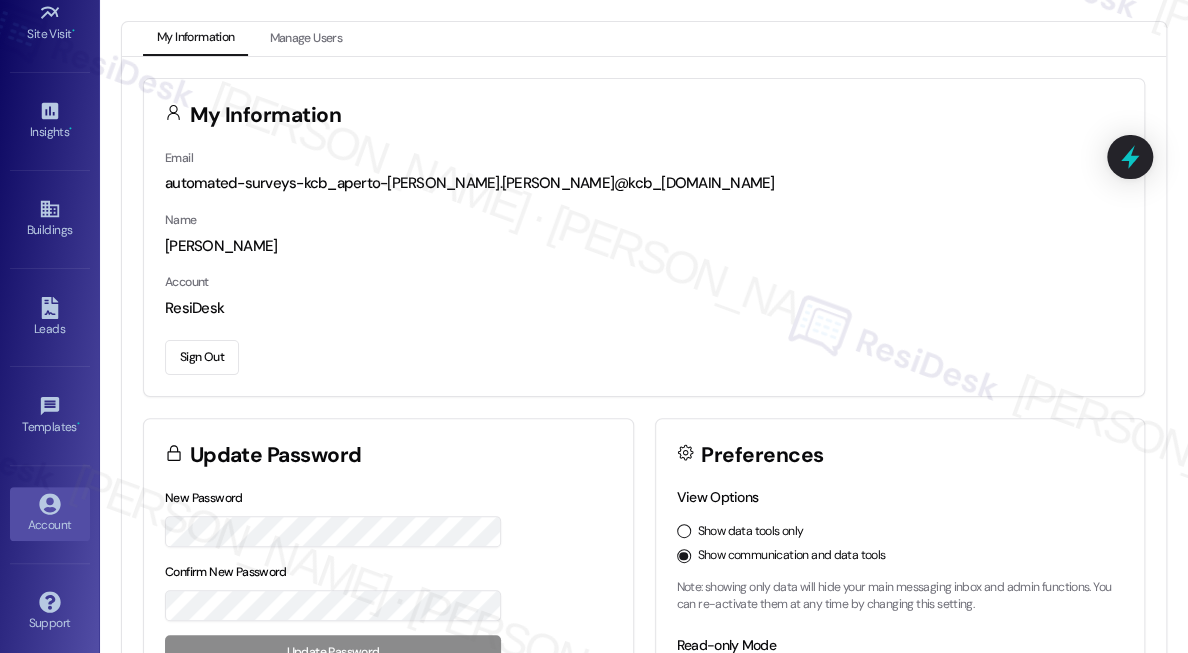 scroll, scrollTop: 0, scrollLeft: 0, axis: both 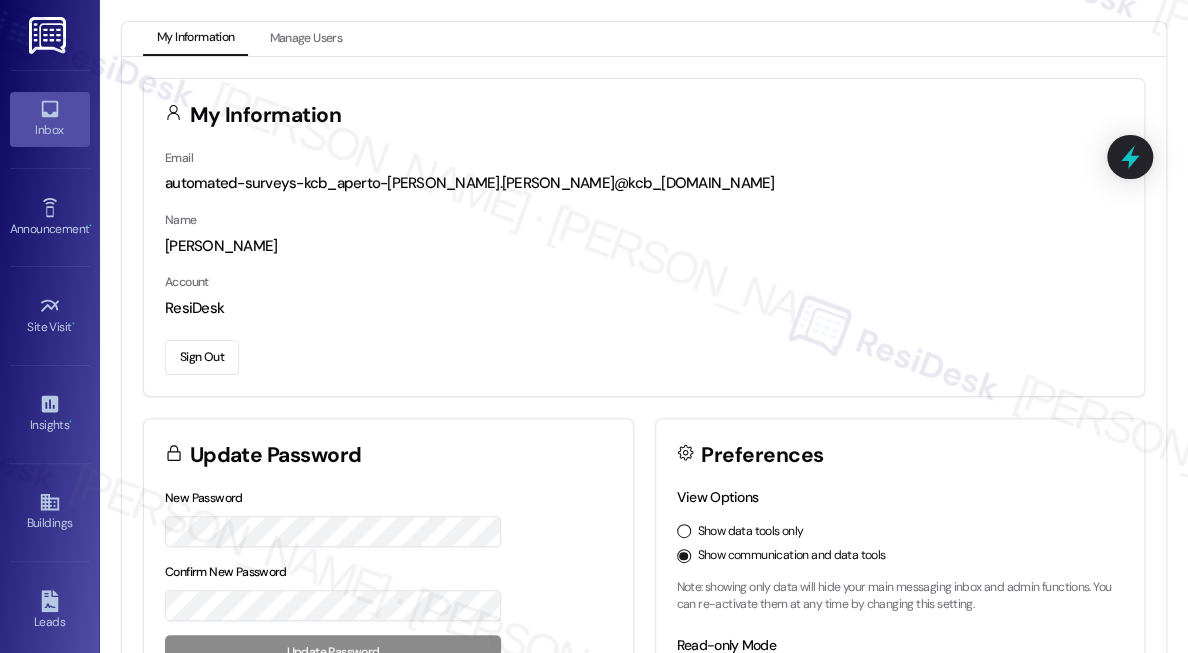 click 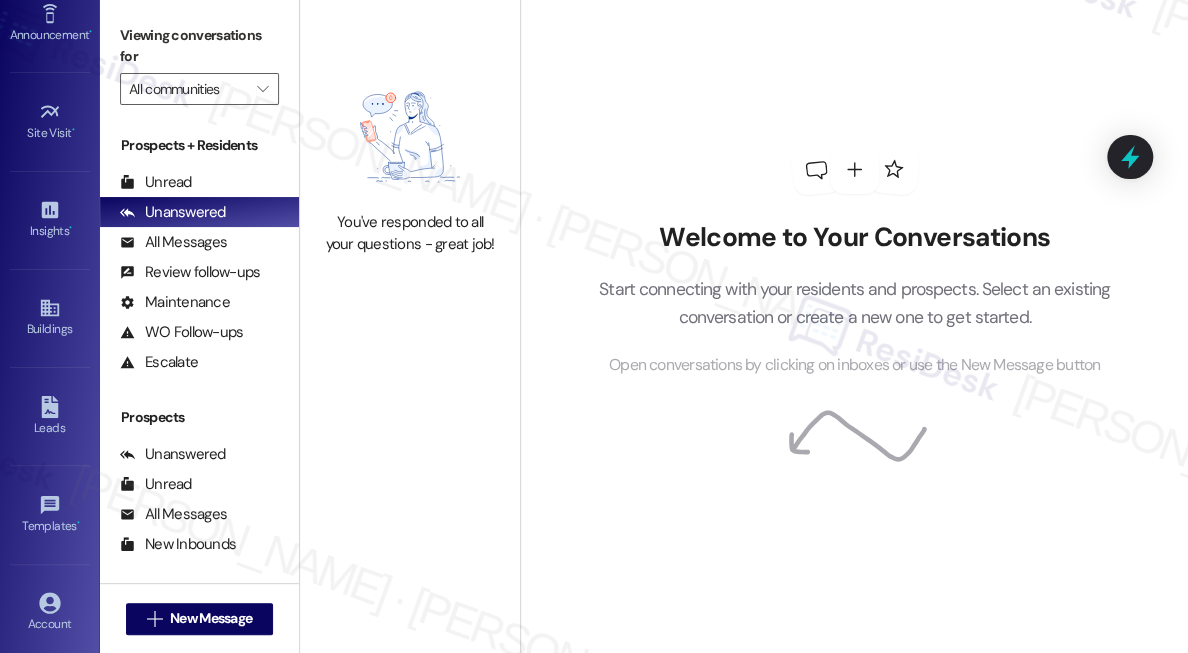 scroll, scrollTop: 293, scrollLeft: 0, axis: vertical 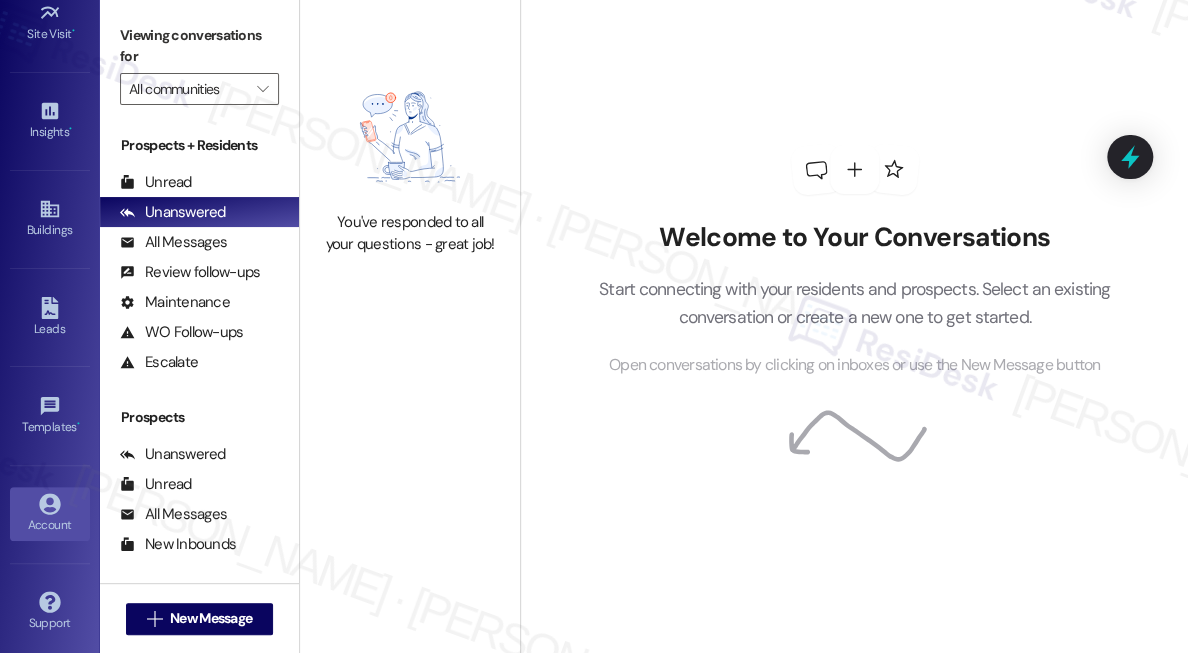 click on "Account" at bounding box center (50, 525) 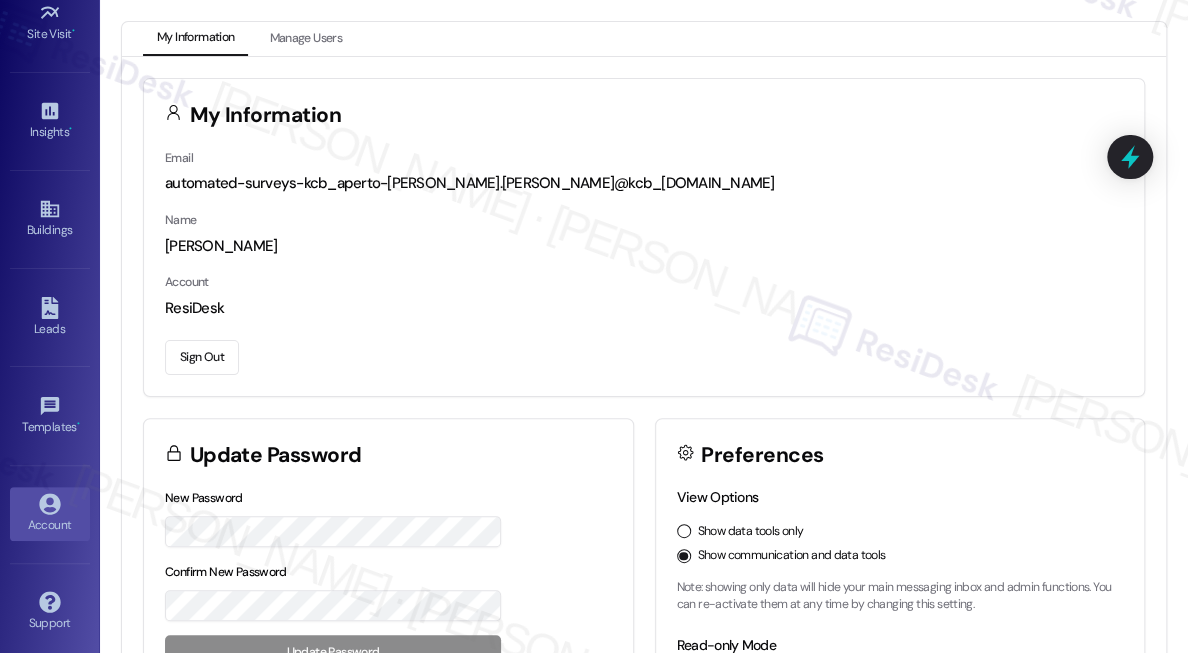 click on "Sign Out" at bounding box center (202, 357) 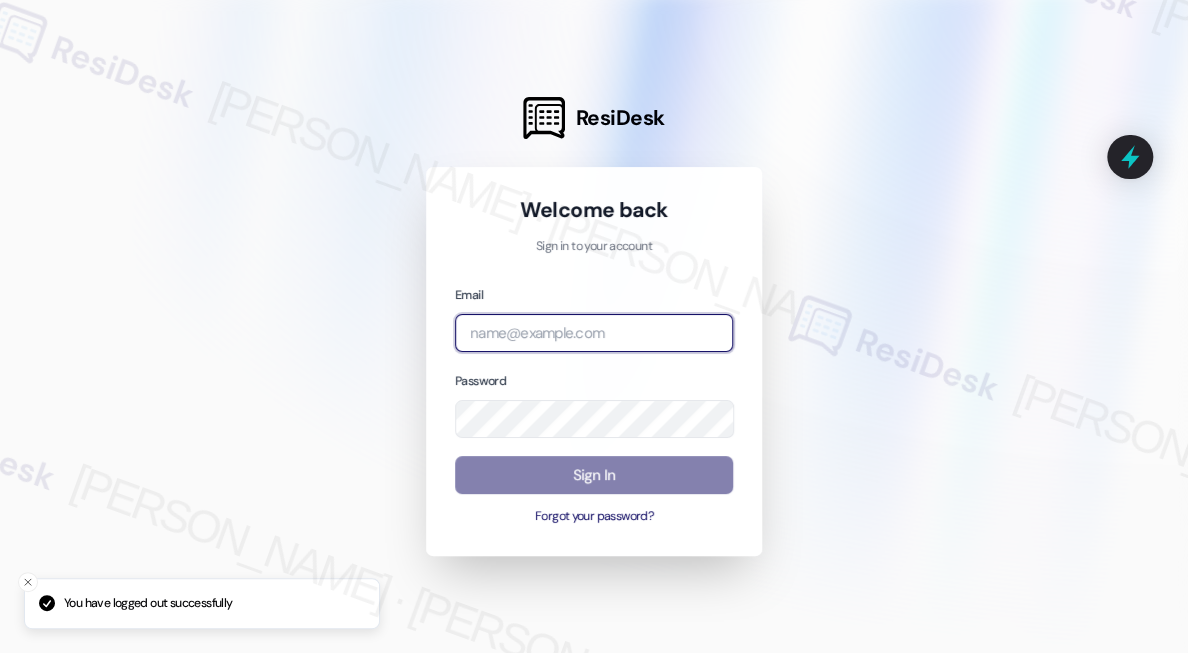 click at bounding box center [594, 333] 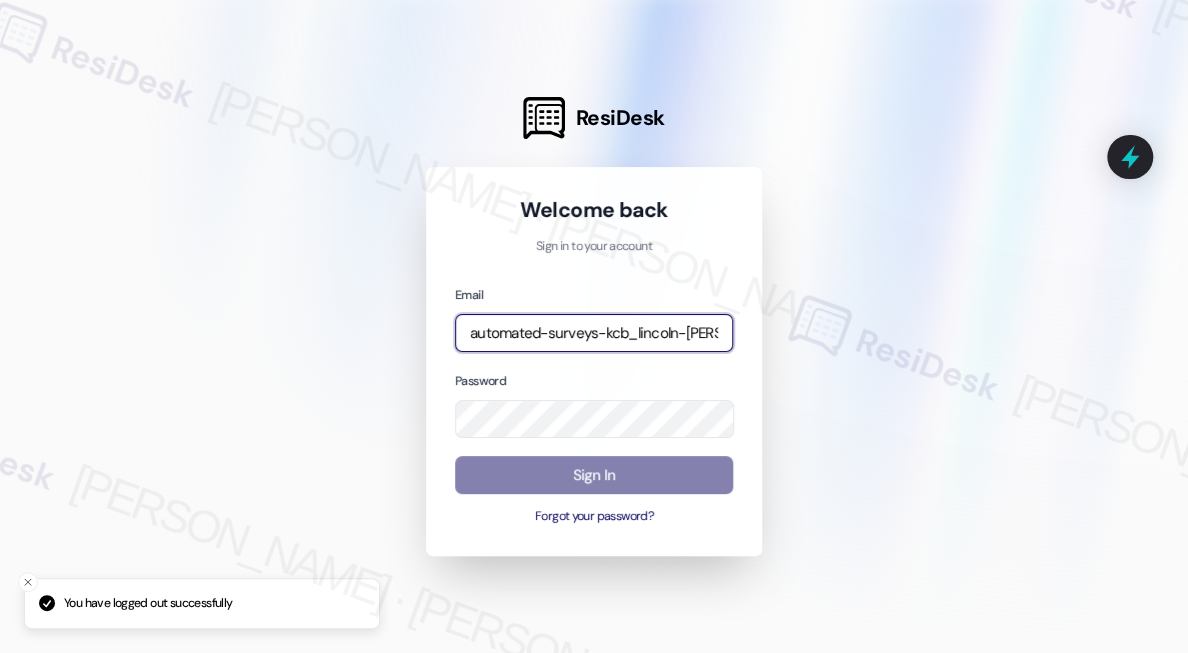 type on "automated-surveys-kcb_lincoln-[PERSON_NAME].[PERSON_NAME]@kcb_[DOMAIN_NAME]" 